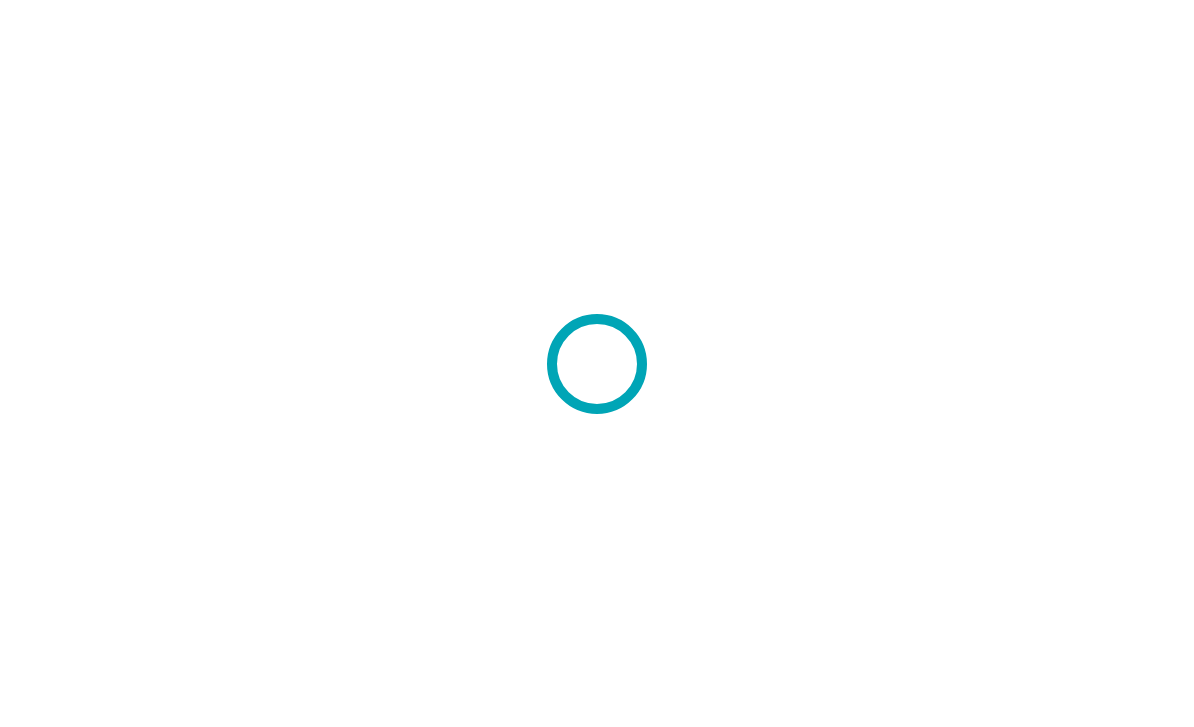 scroll, scrollTop: 0, scrollLeft: 0, axis: both 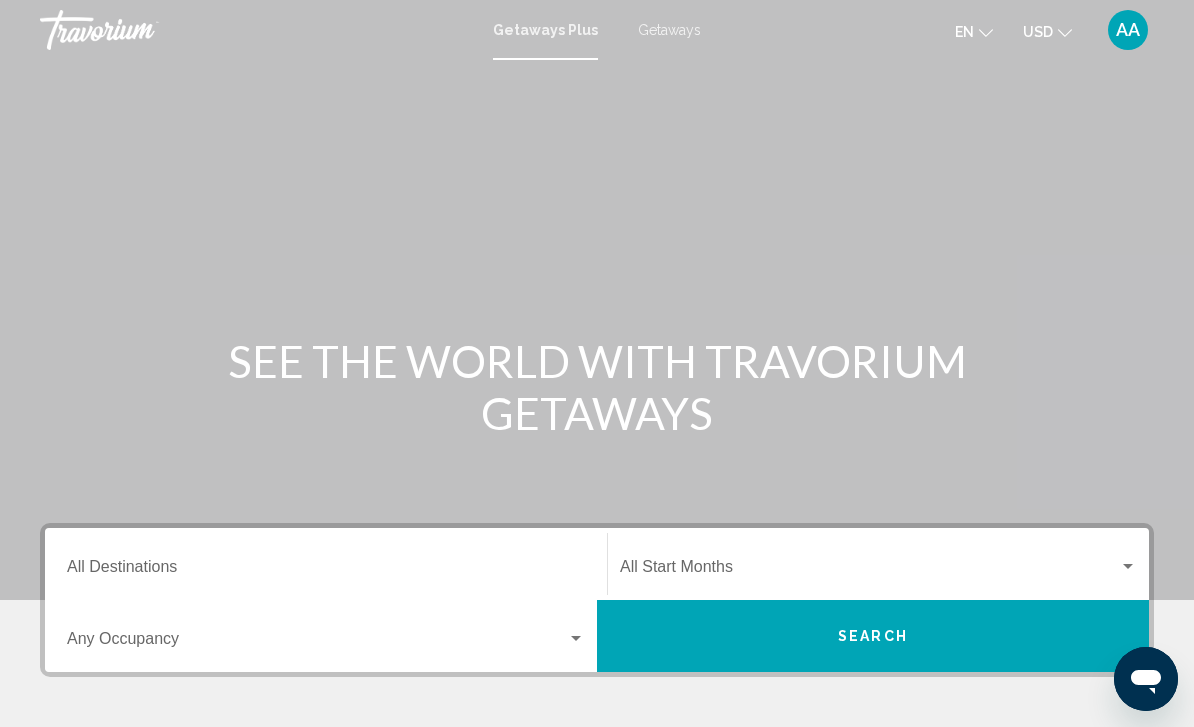 click on "Destination All Destinations" at bounding box center (326, 564) 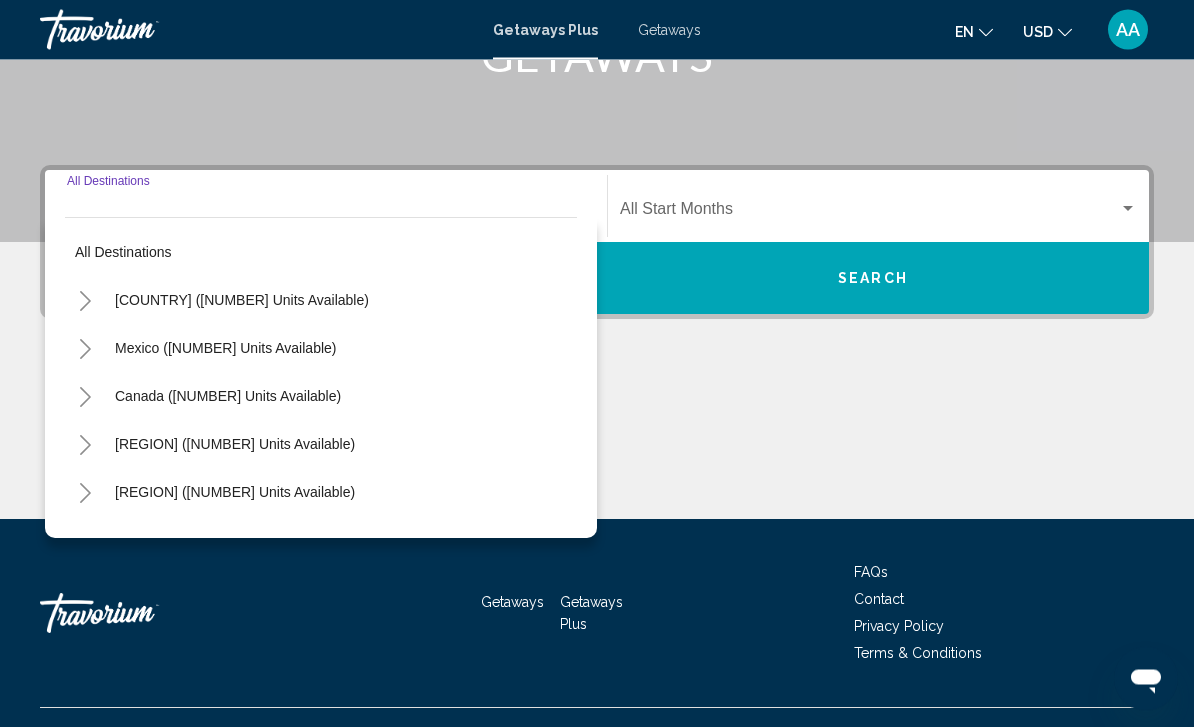 scroll, scrollTop: 395, scrollLeft: 0, axis: vertical 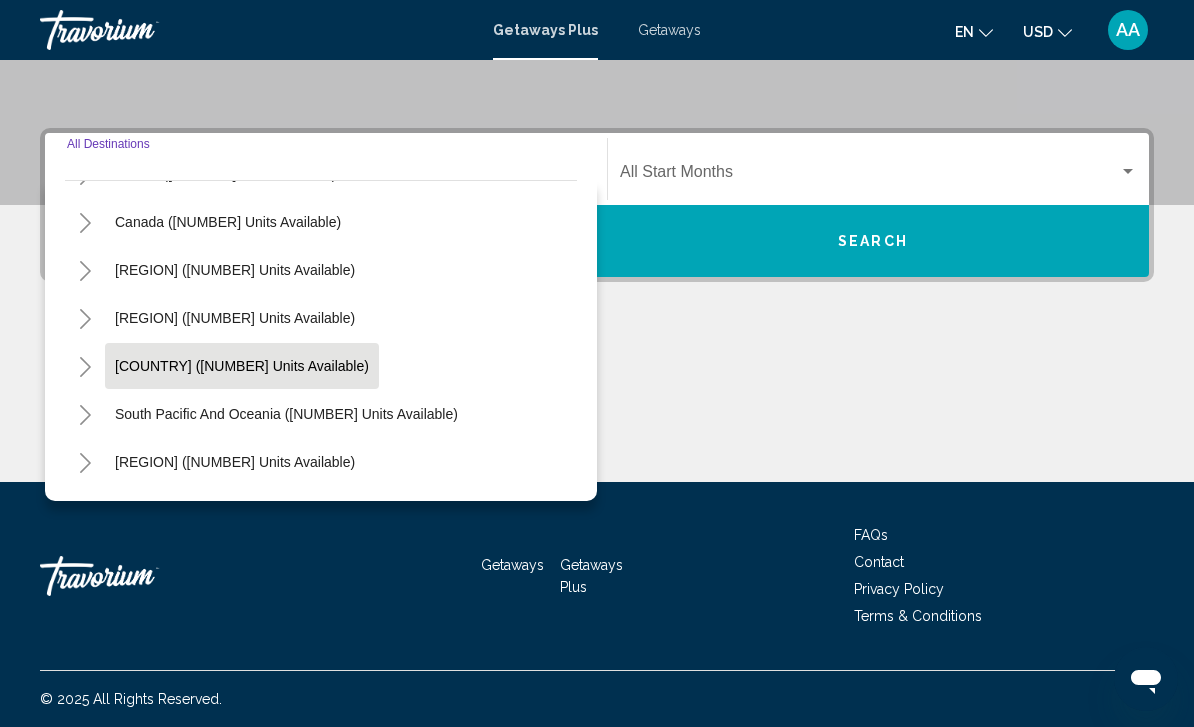 click on "[COUNTRY] ([NUMBER] units available)" at bounding box center [242, 126] 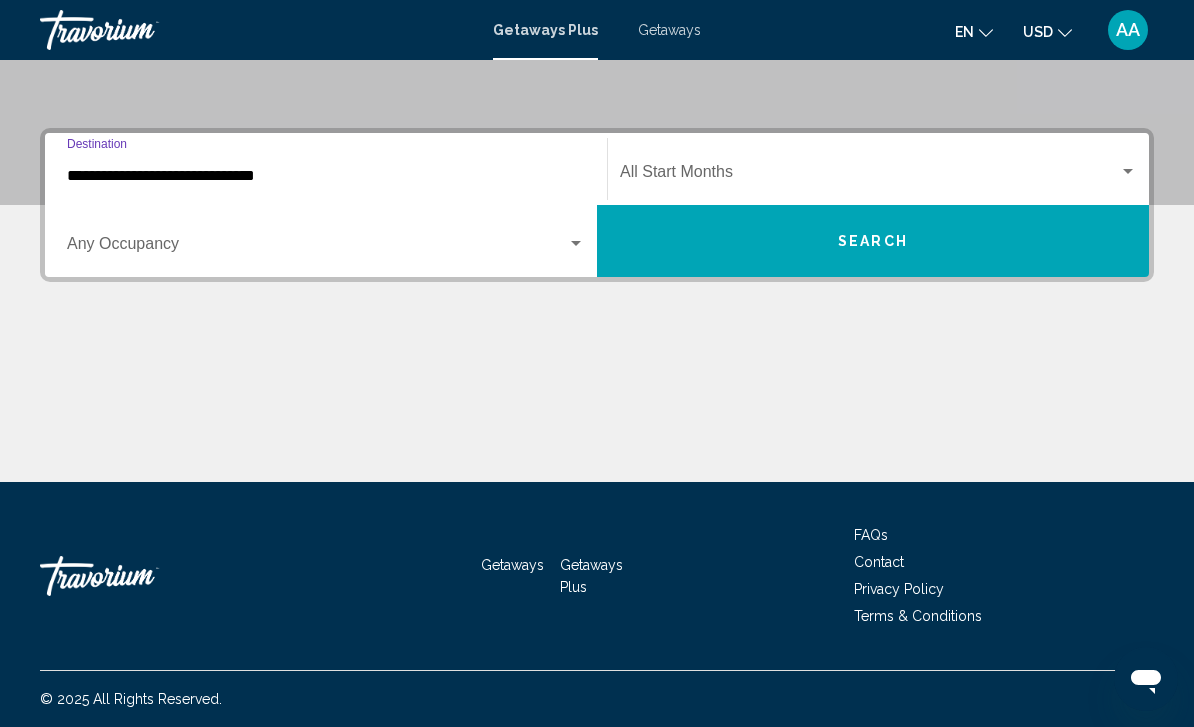 click at bounding box center [317, 248] 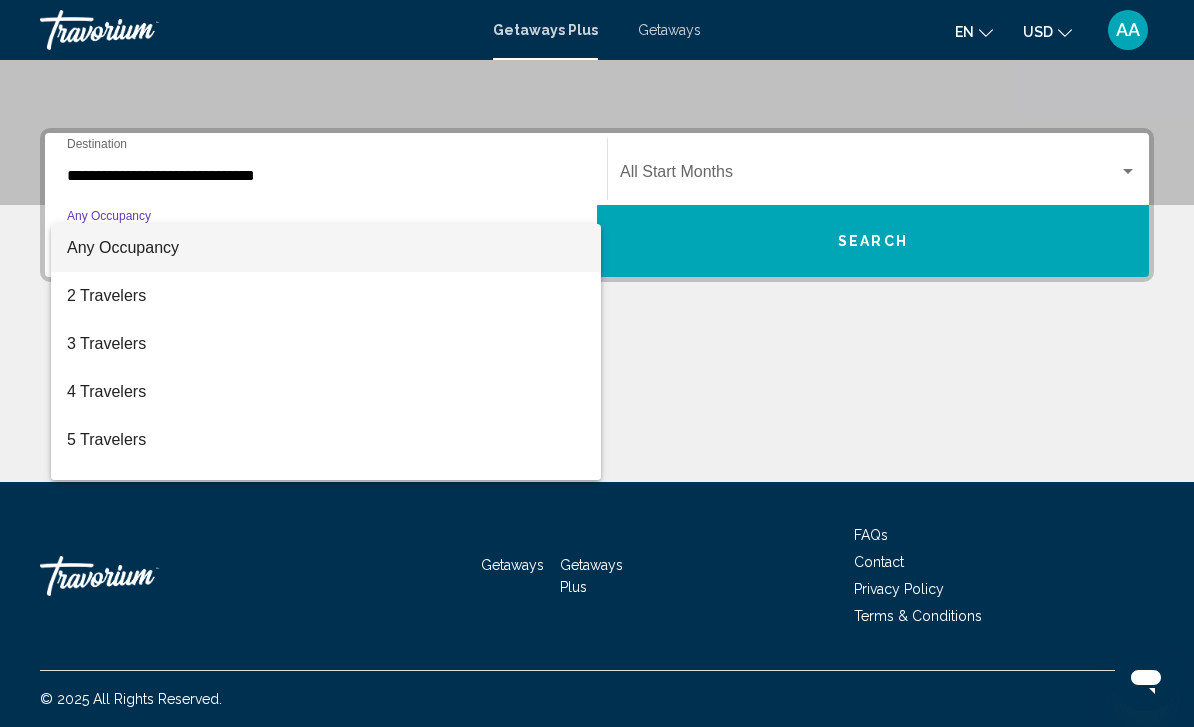 click at bounding box center [597, 363] 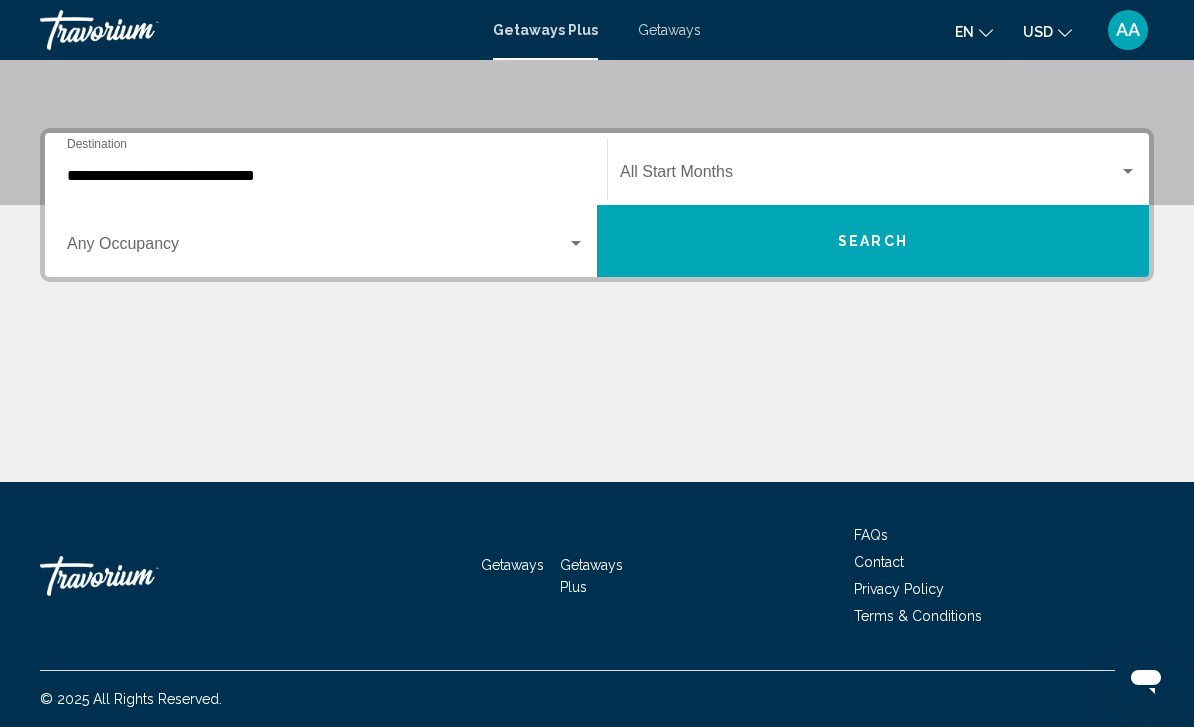 click at bounding box center (869, 176) 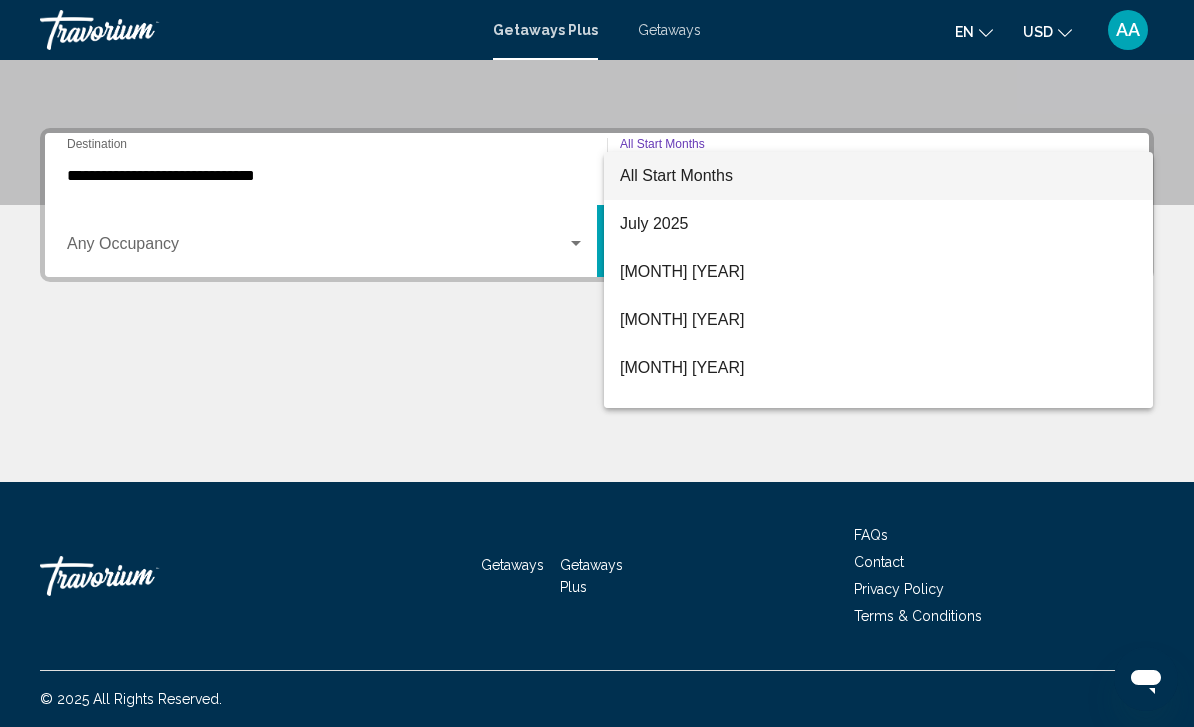 click at bounding box center [597, 363] 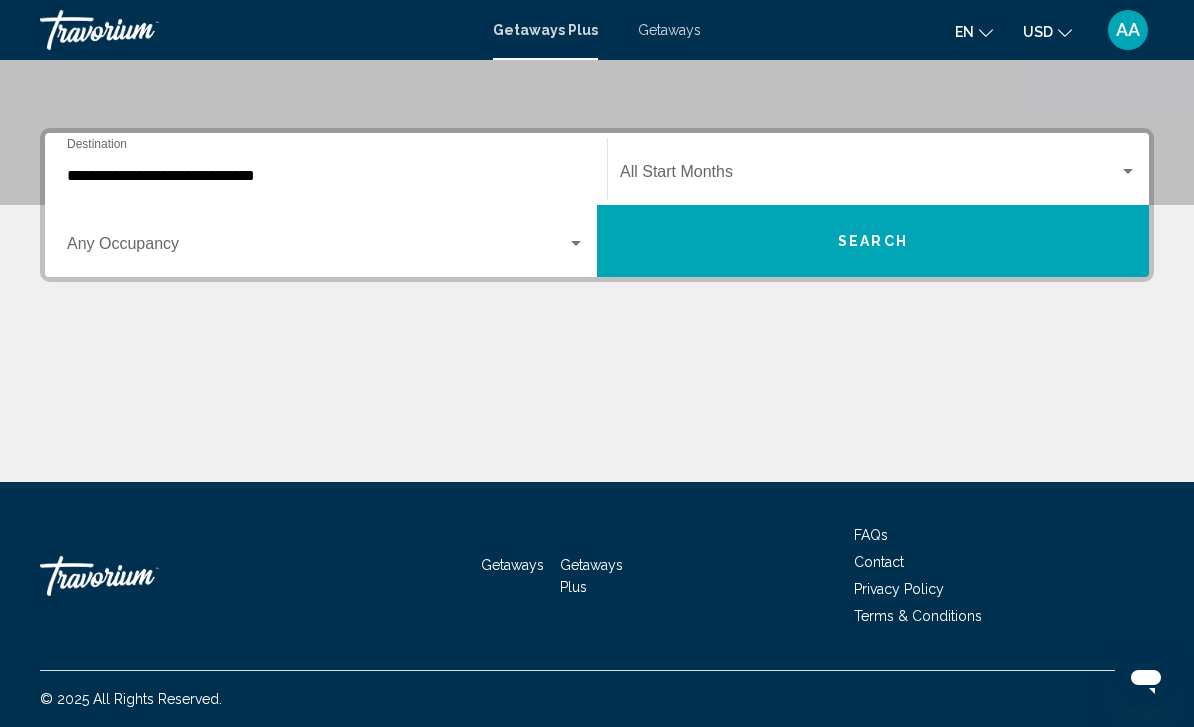 click on "Search" at bounding box center [873, 241] 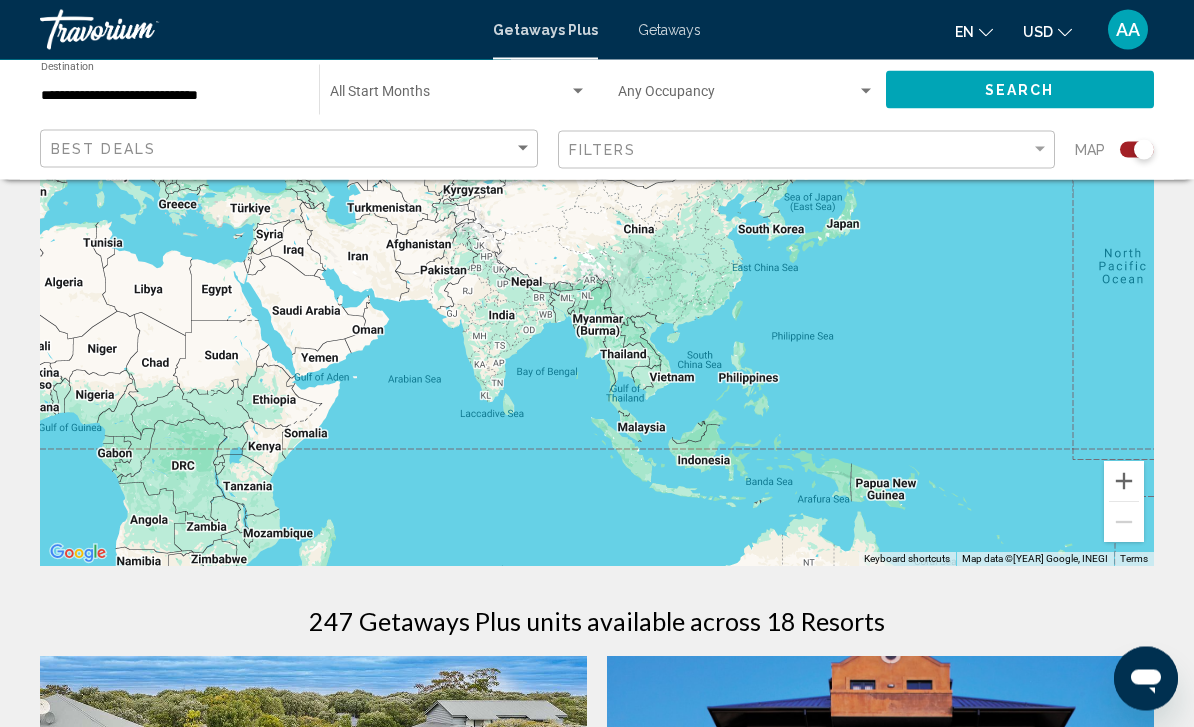 scroll, scrollTop: 234, scrollLeft: 0, axis: vertical 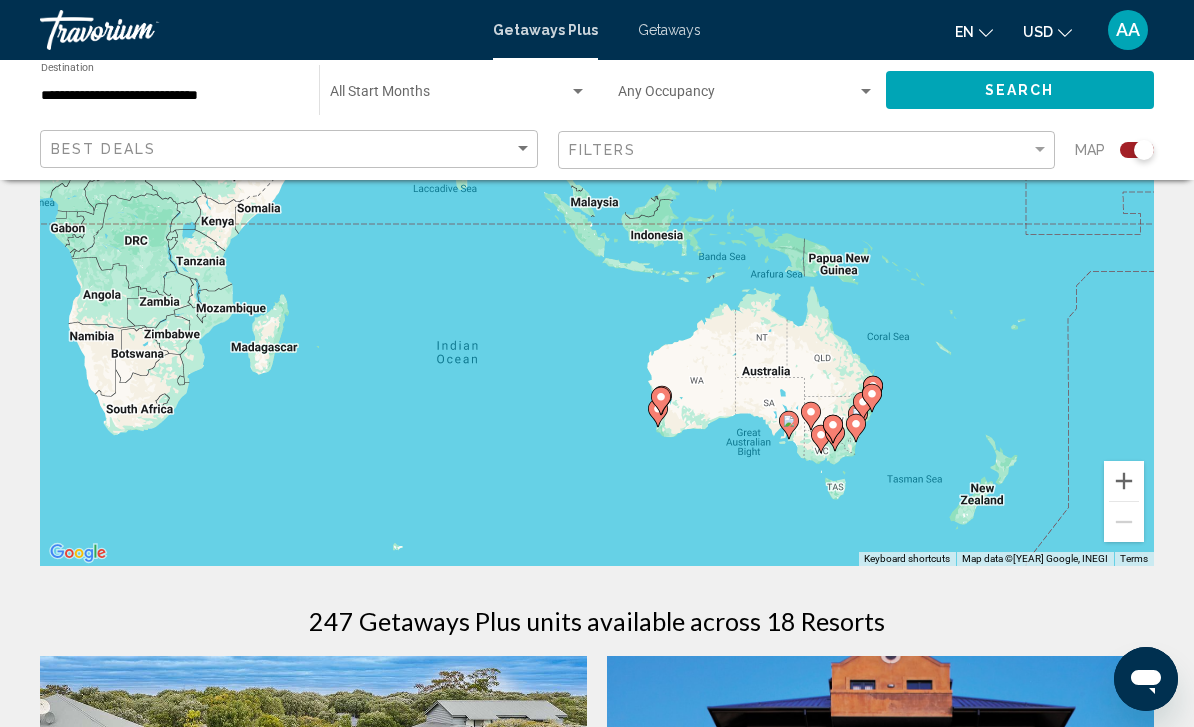click on "To navigate, press the arrow keys. To activate drag with keyboard, press Alt + Enter. Once in keyboard drag state, use the arrow keys to move the marker. To complete the drag, press the Enter key. To cancel, press Escape." at bounding box center (597, 266) 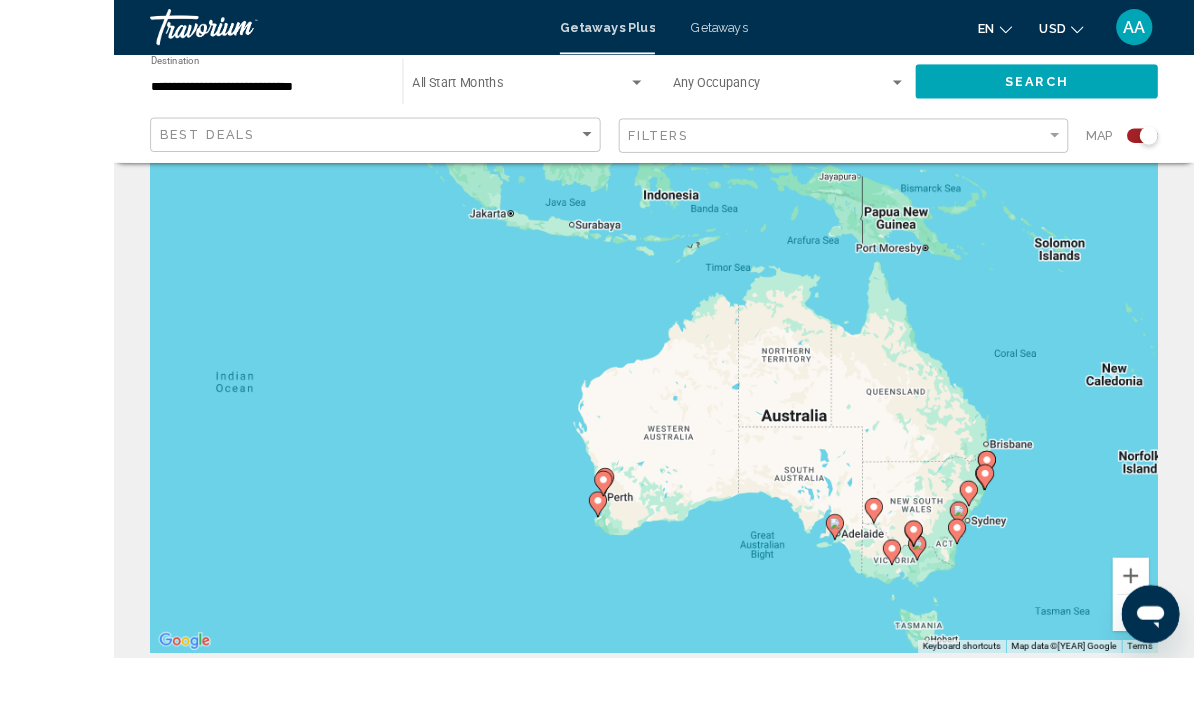 scroll, scrollTop: 204, scrollLeft: 0, axis: vertical 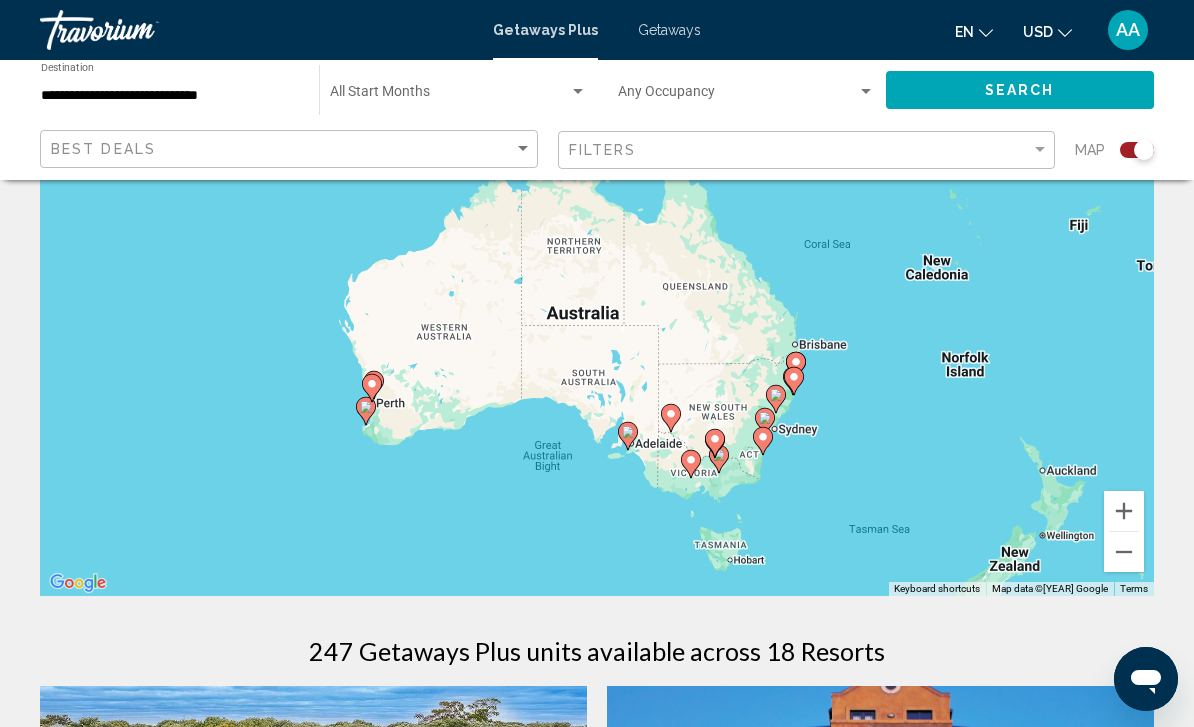 click at bounding box center [691, 460] 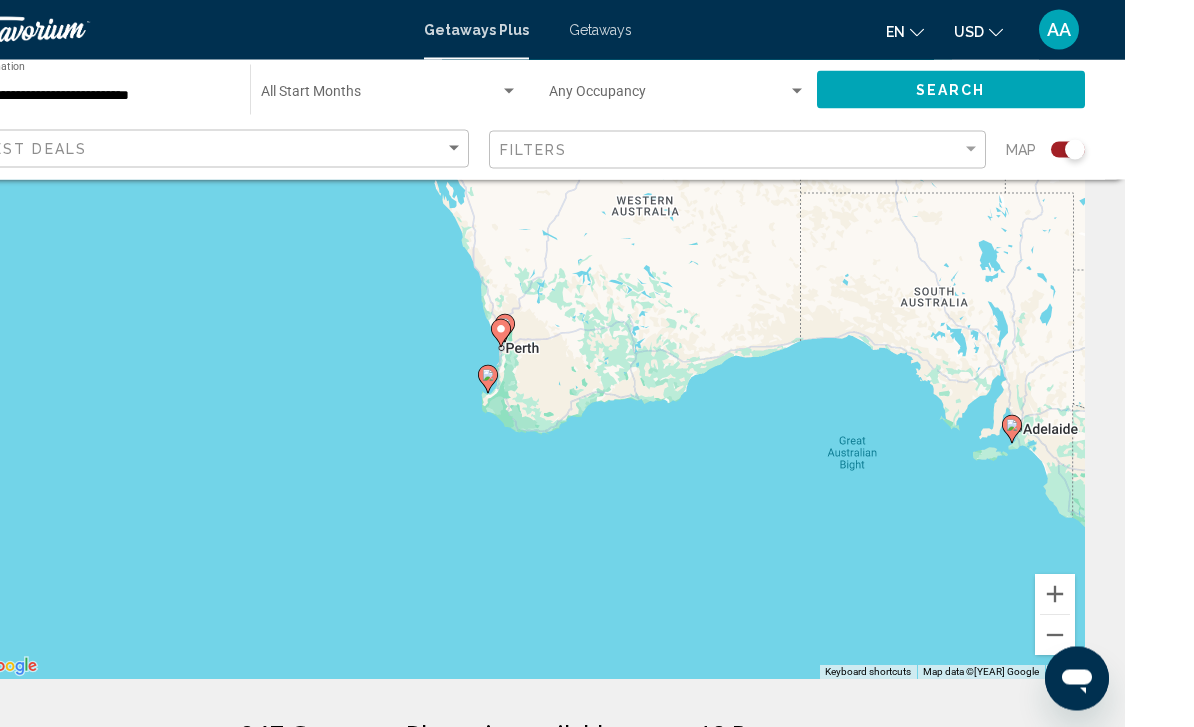scroll, scrollTop: 119, scrollLeft: 6, axis: both 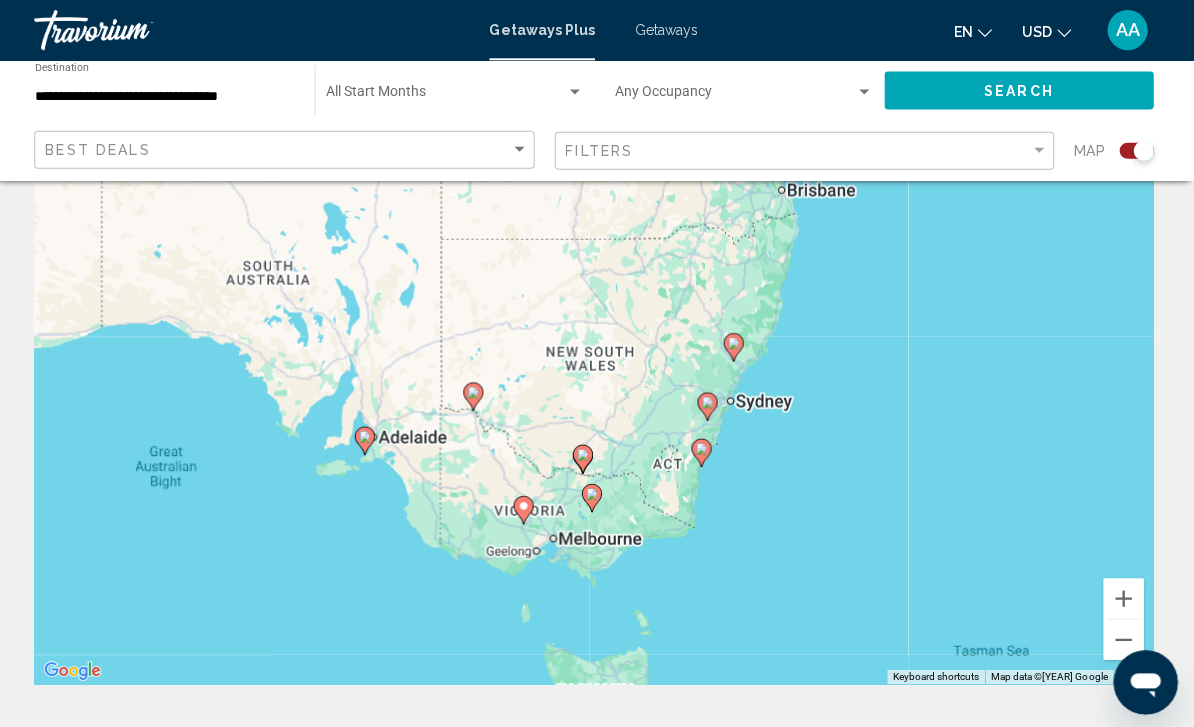 click on "To navigate, press the arrow keys. To activate drag with keyboard, press Alt + Enter. Once in keyboard drag state, use the arrow keys to move the marker. To complete the drag, press the Enter key. To cancel, press Escape." at bounding box center [597, 381] 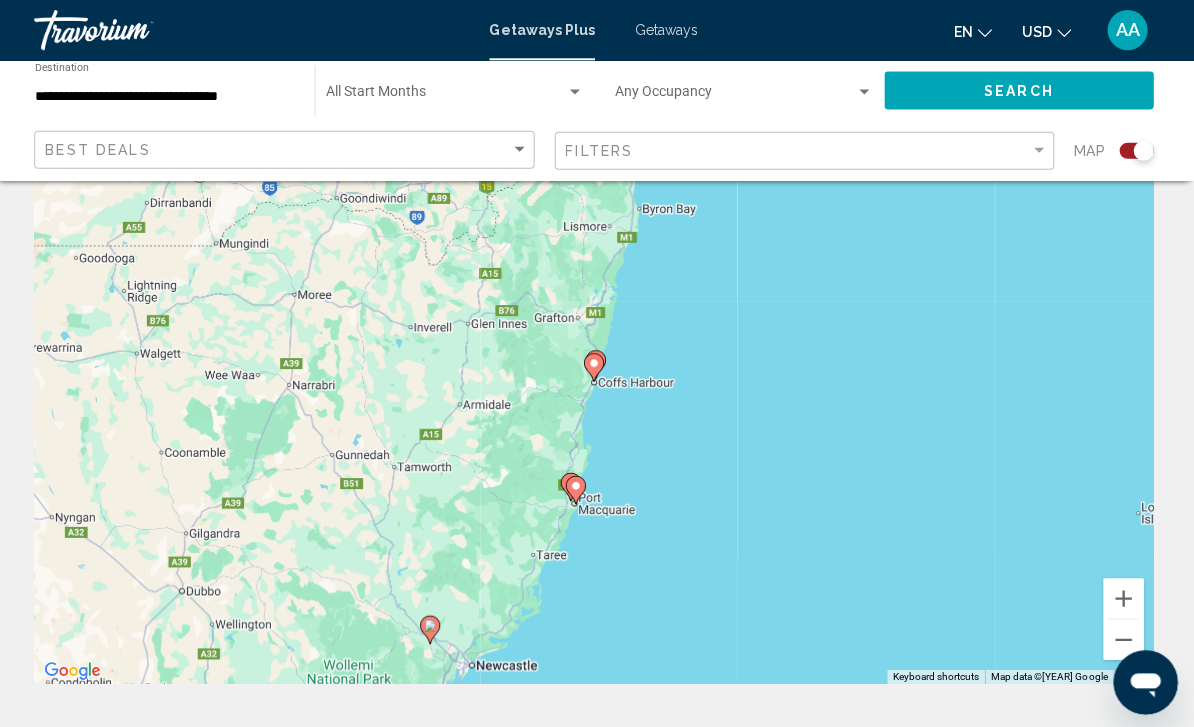 click at bounding box center [434, 627] 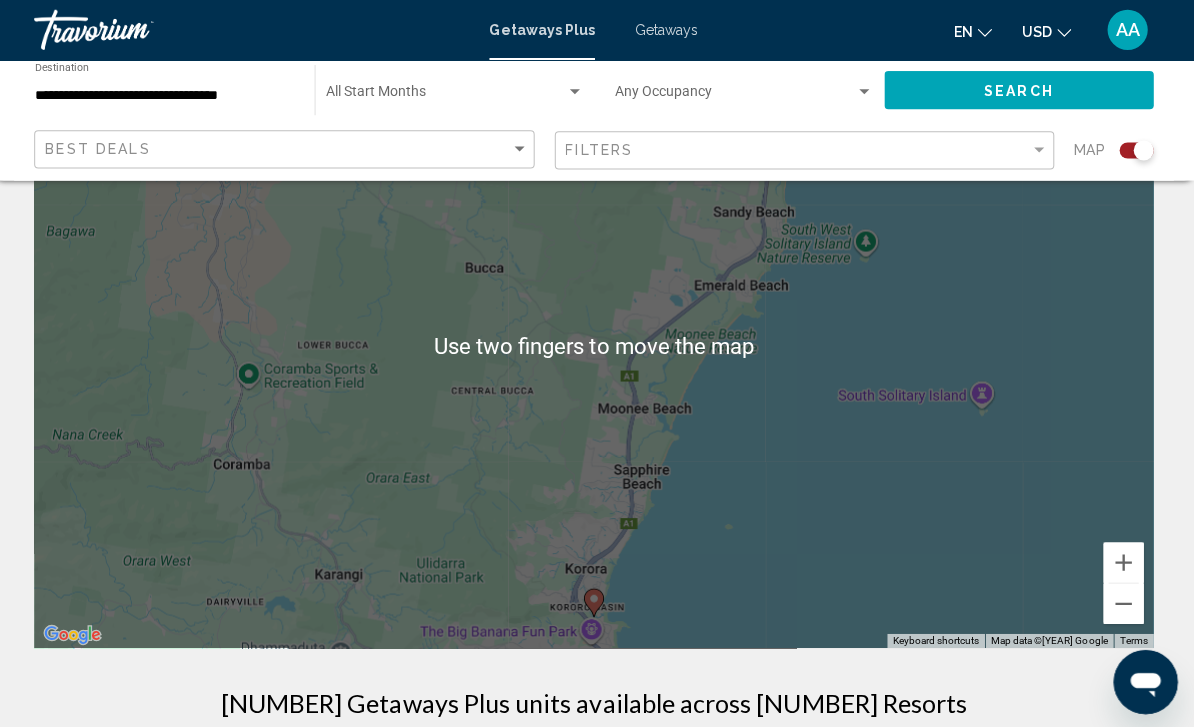 scroll, scrollTop: 150, scrollLeft: 0, axis: vertical 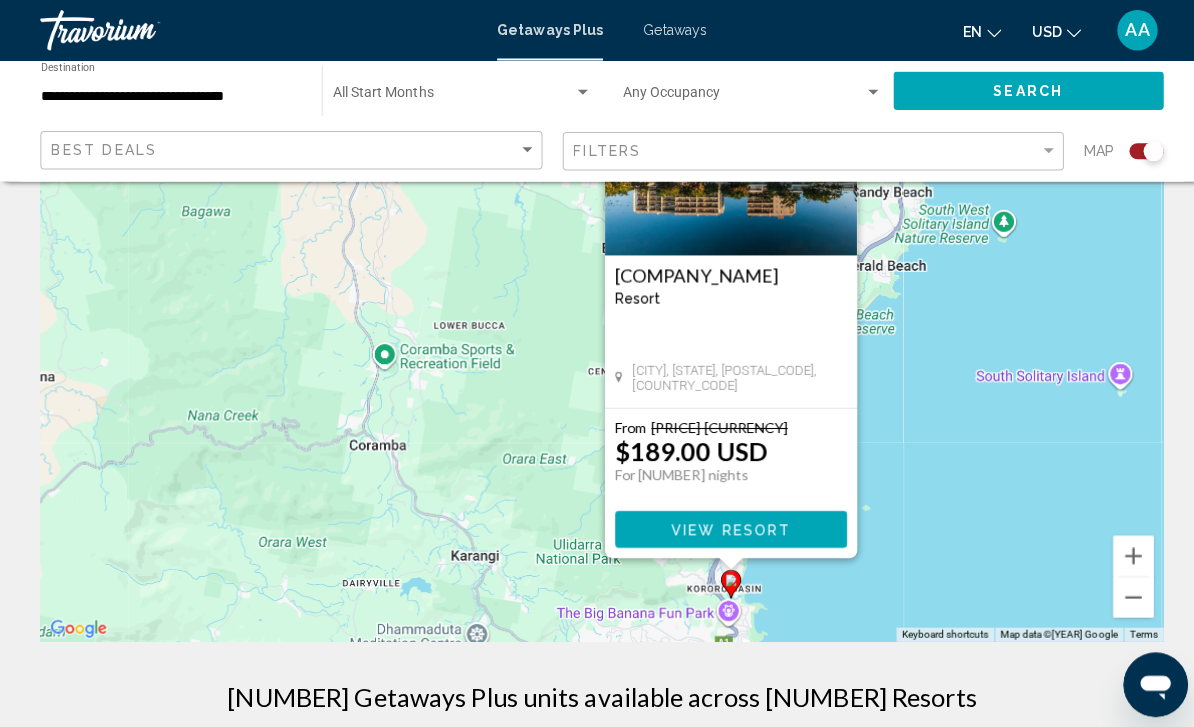 click on "View Resort" at bounding box center (725, 524) 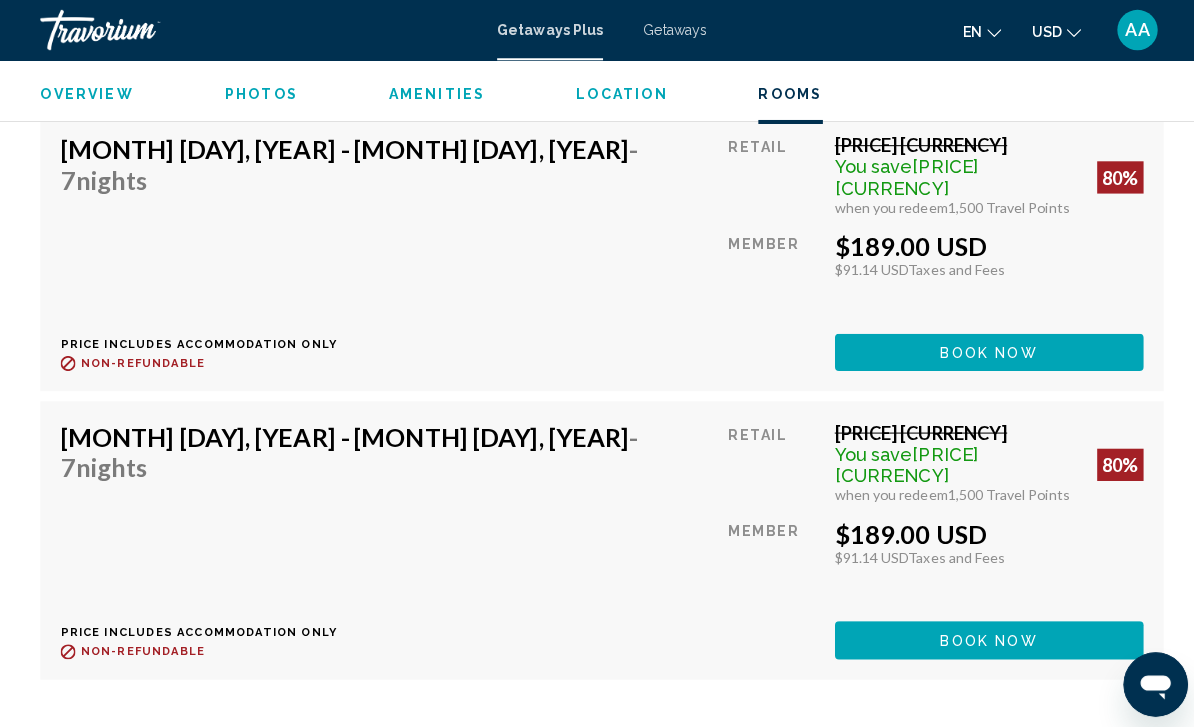 scroll, scrollTop: 3486, scrollLeft: 7, axis: both 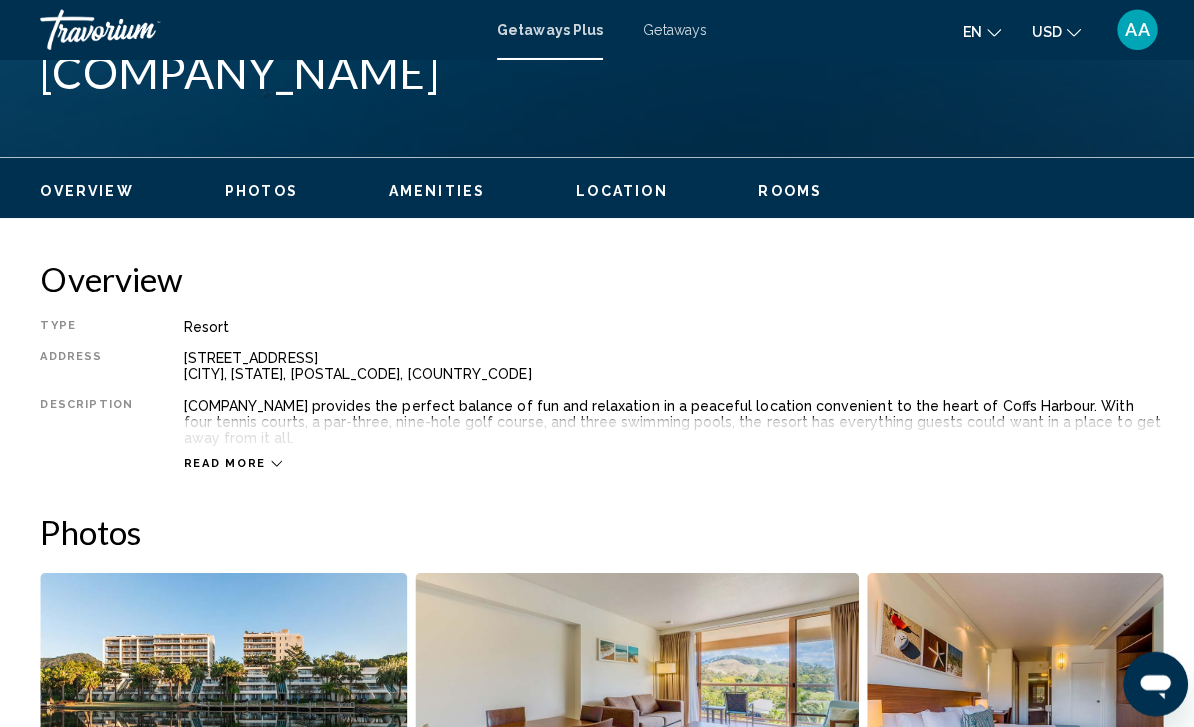 click on "Read more" at bounding box center [223, 460] 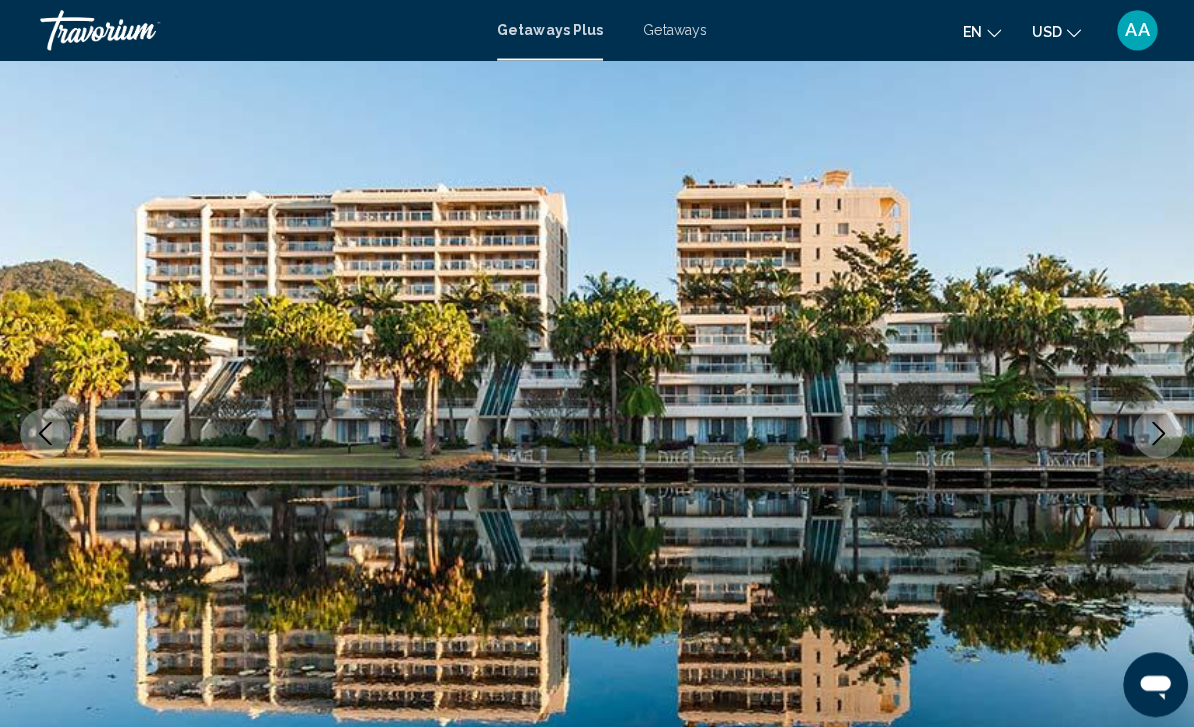 scroll, scrollTop: 0, scrollLeft: 0, axis: both 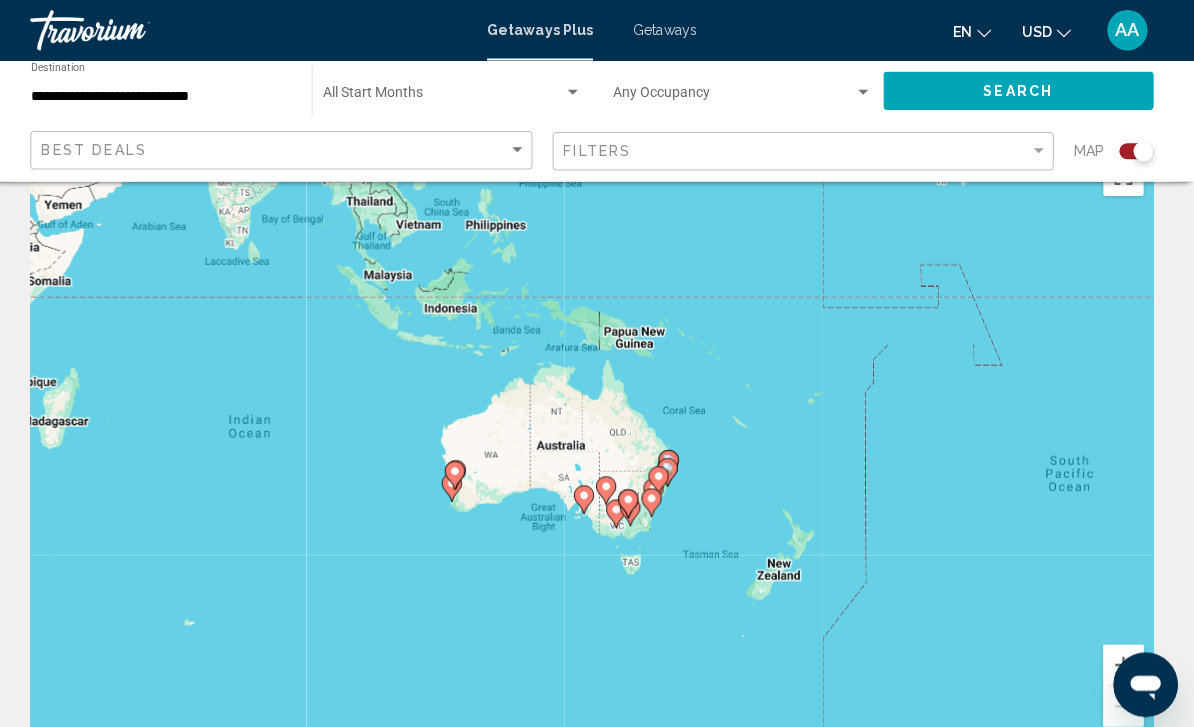 click at bounding box center [673, 460] 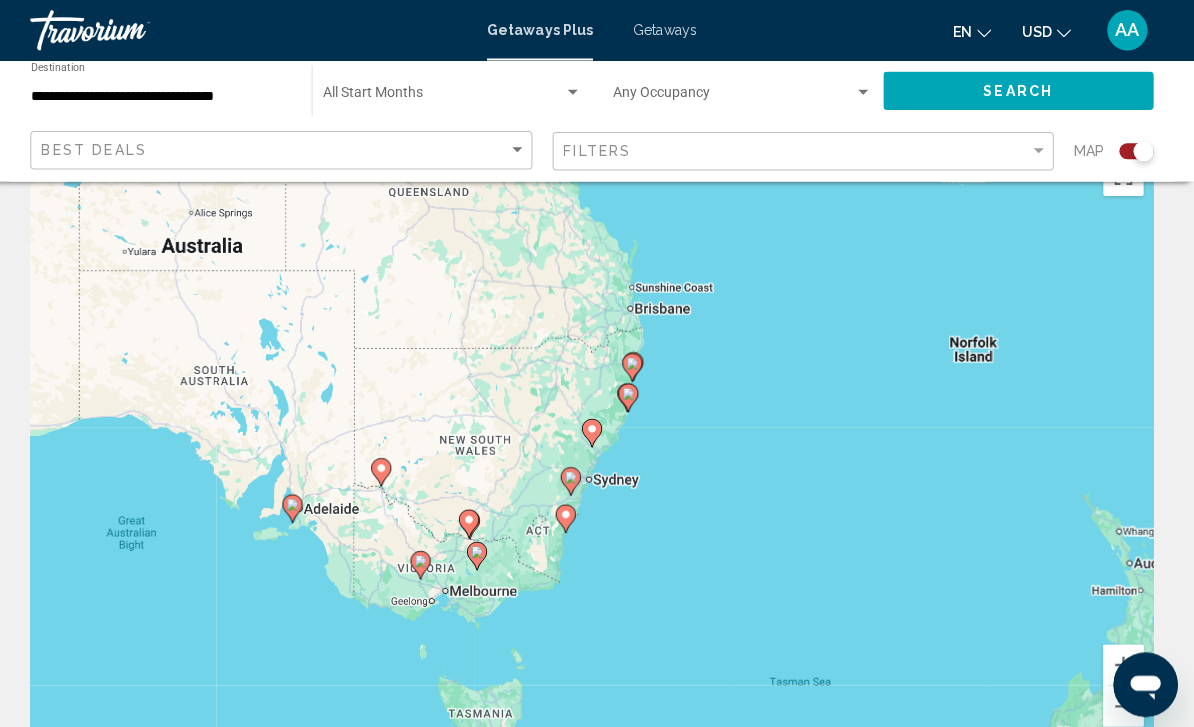 click at bounding box center [638, 359] 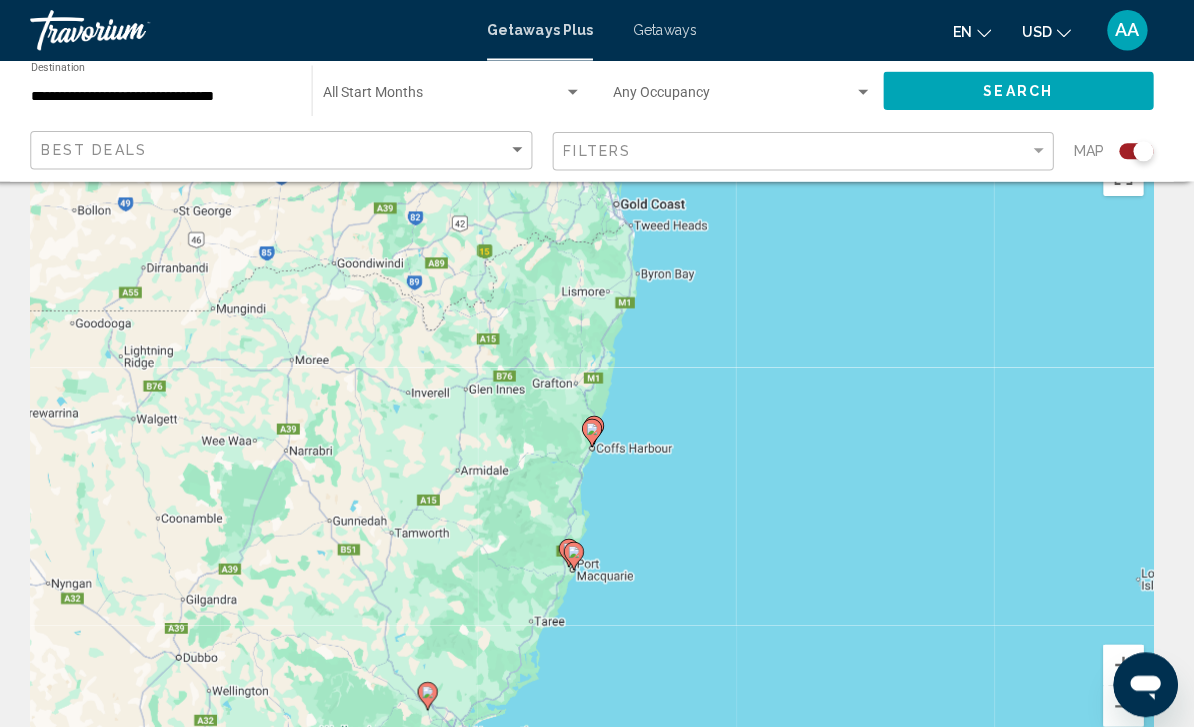 click at bounding box center [597, 429] 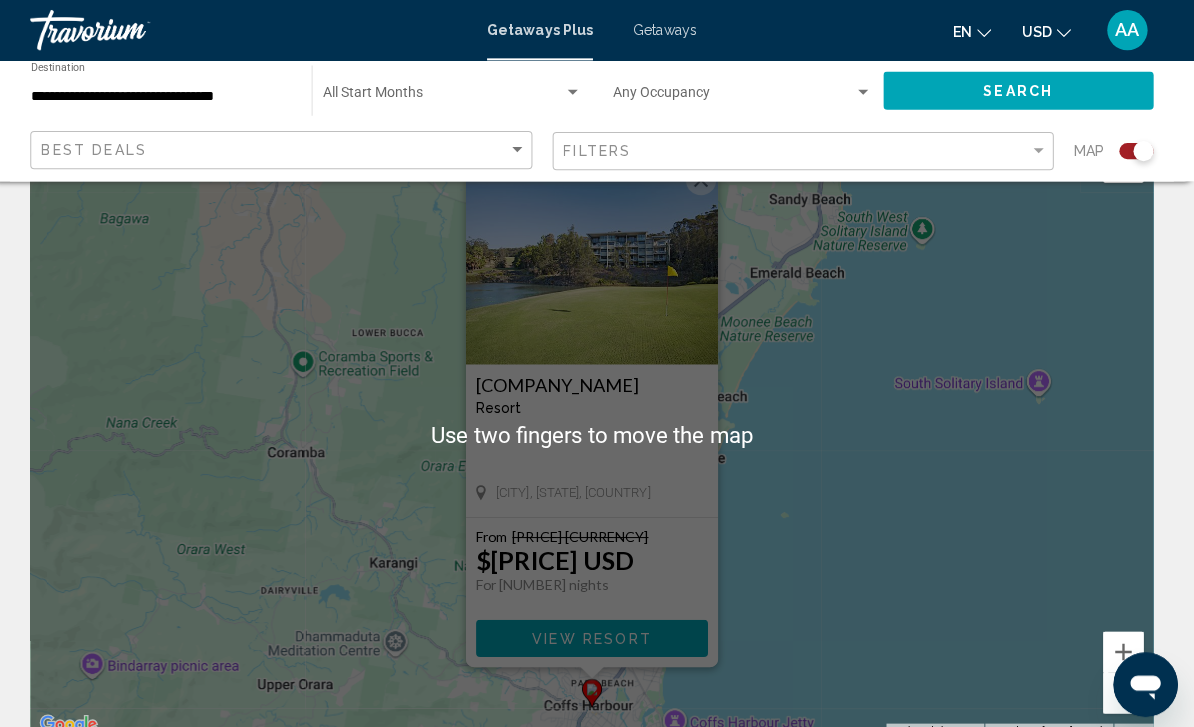 scroll, scrollTop: 70, scrollLeft: 0, axis: vertical 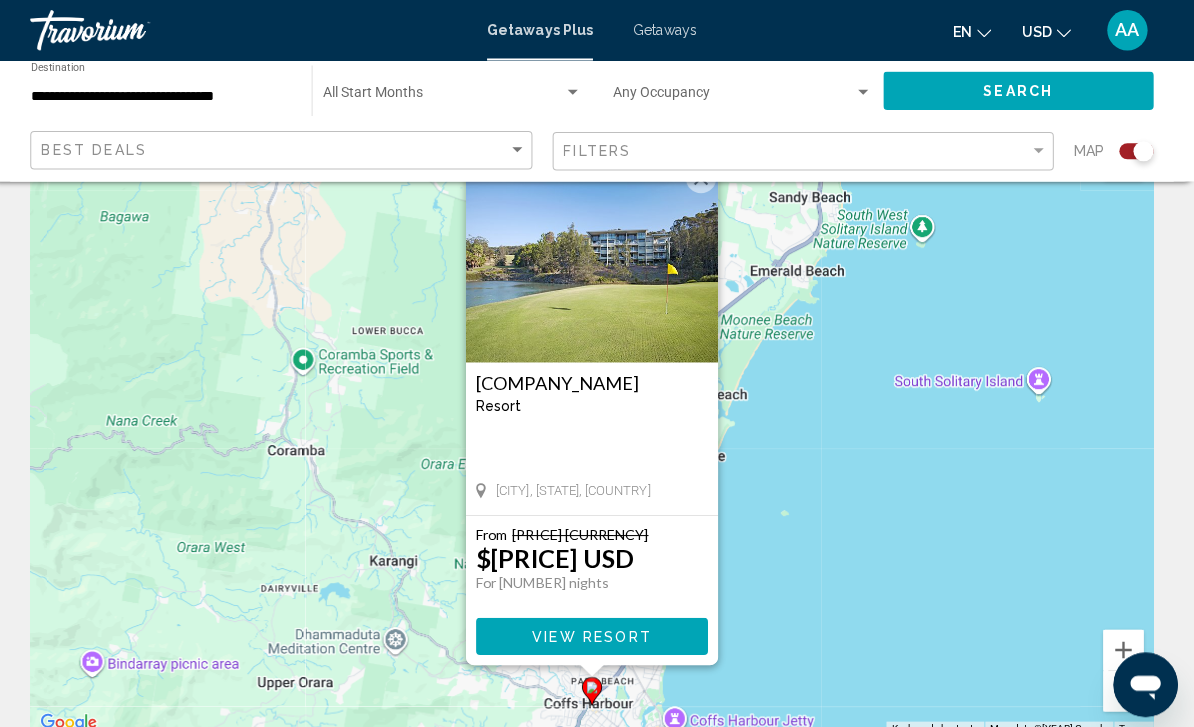 click on "View Resort" at bounding box center (597, 631) 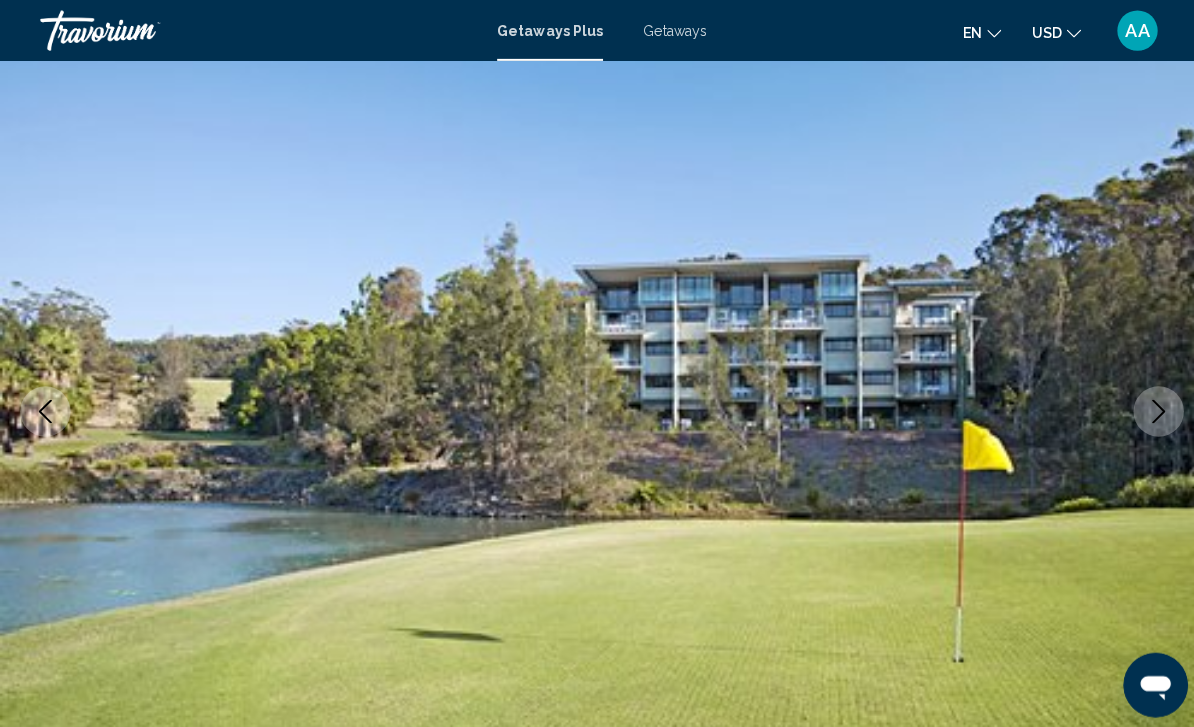 scroll, scrollTop: 0, scrollLeft: 0, axis: both 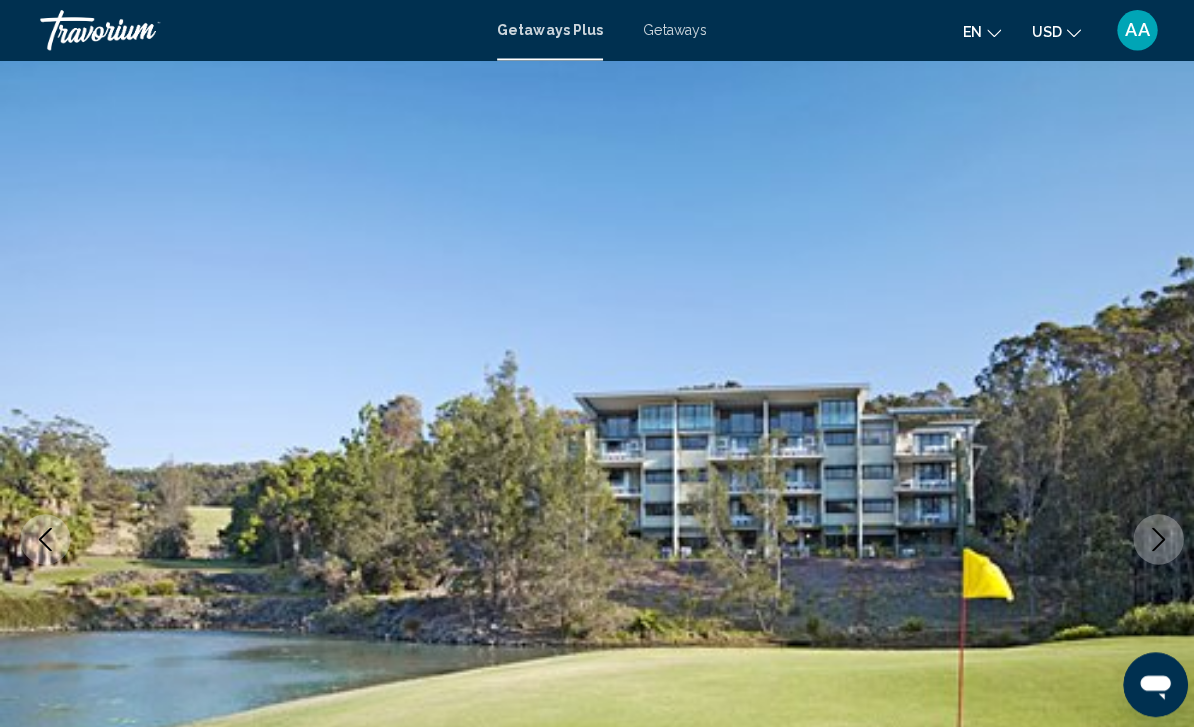 click at bounding box center (1149, 535) 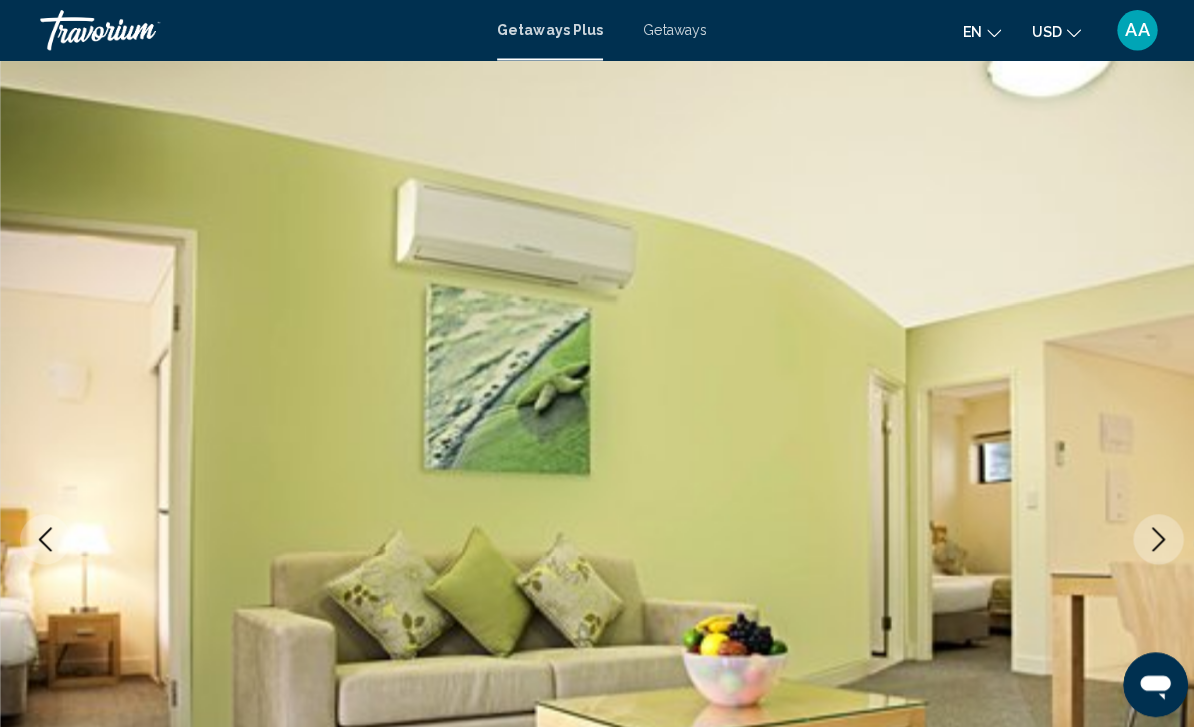 click at bounding box center [1149, 535] 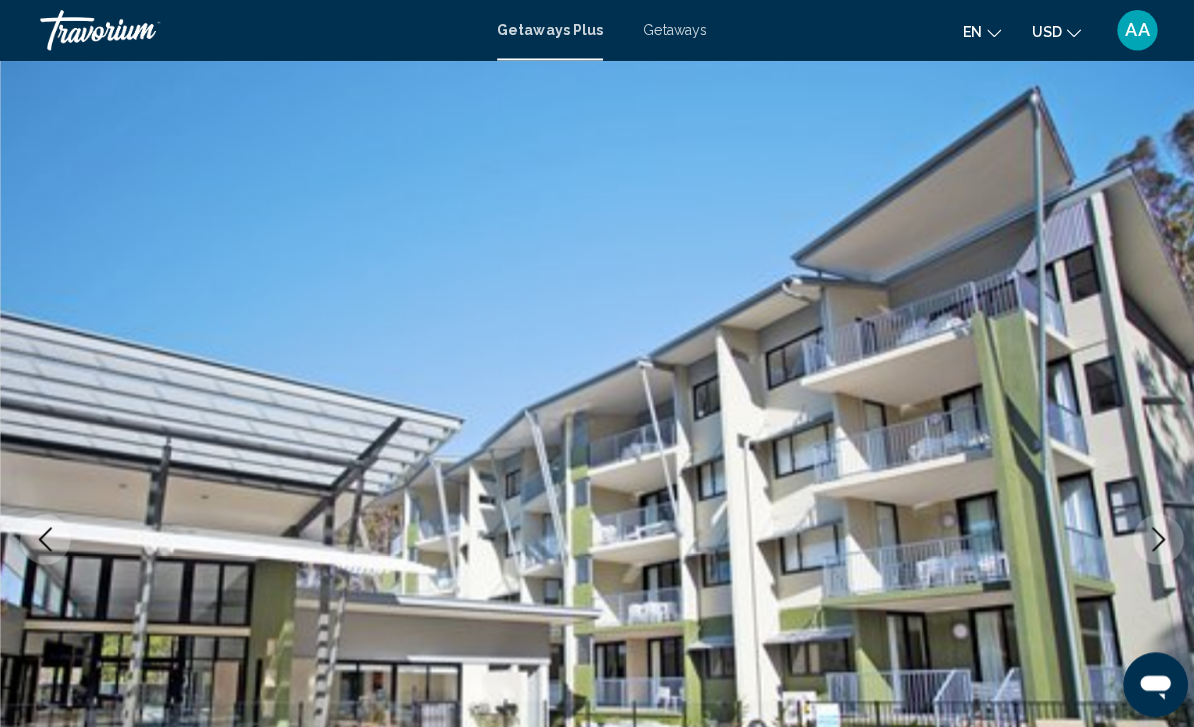 click at bounding box center (1149, 535) 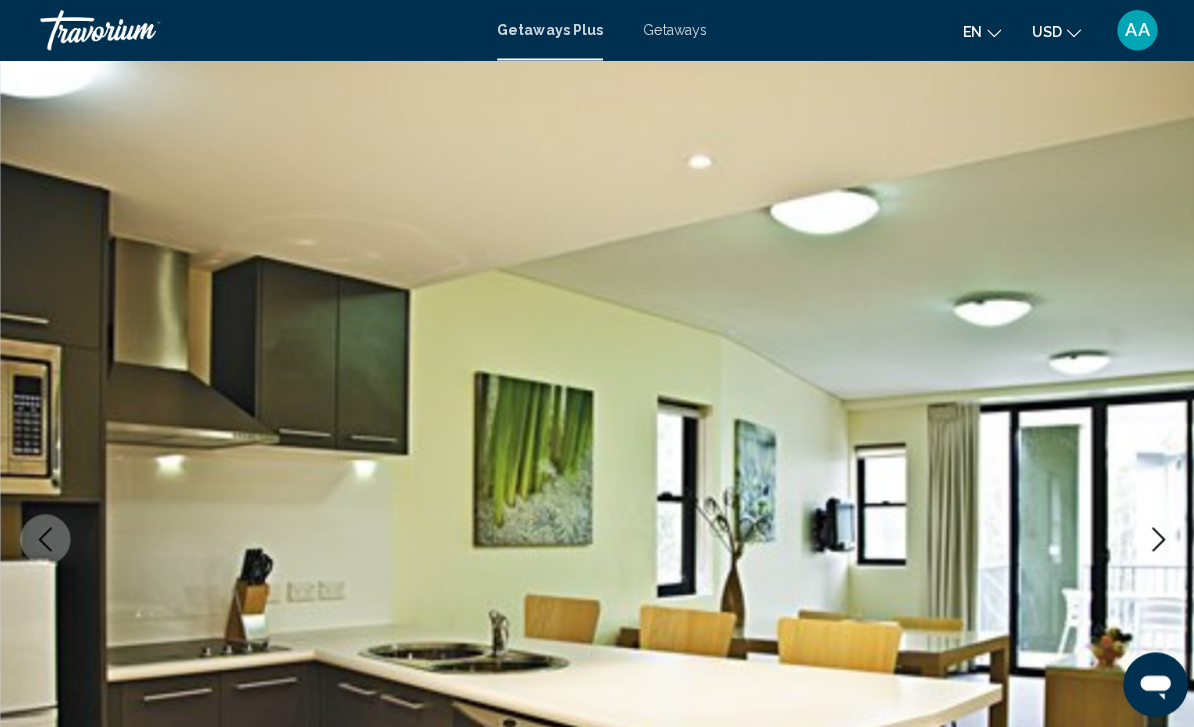 click at bounding box center [1149, 535] 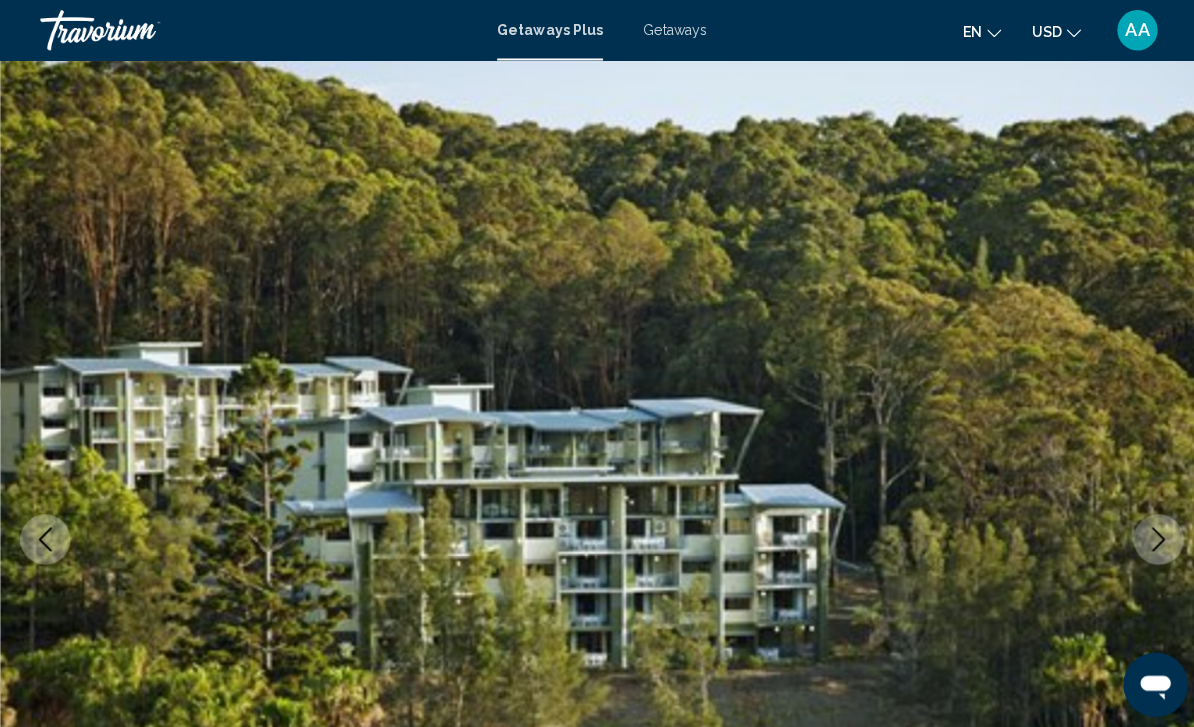 click at bounding box center [1149, 535] 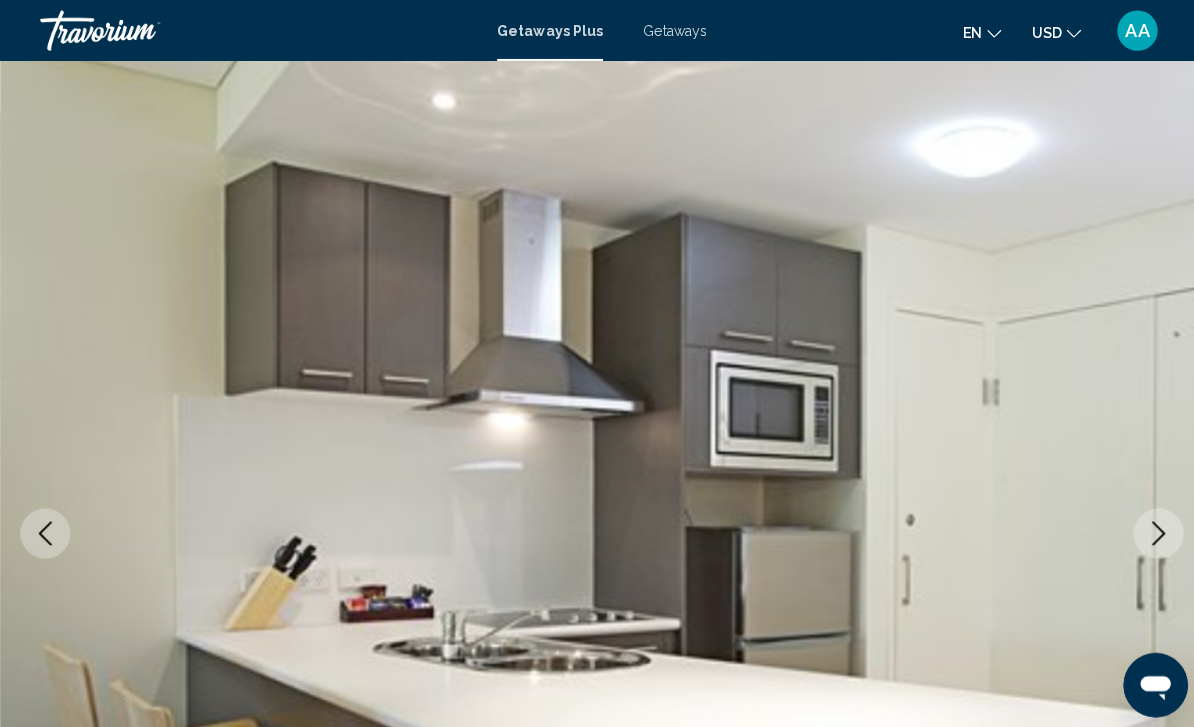 scroll, scrollTop: 0, scrollLeft: 0, axis: both 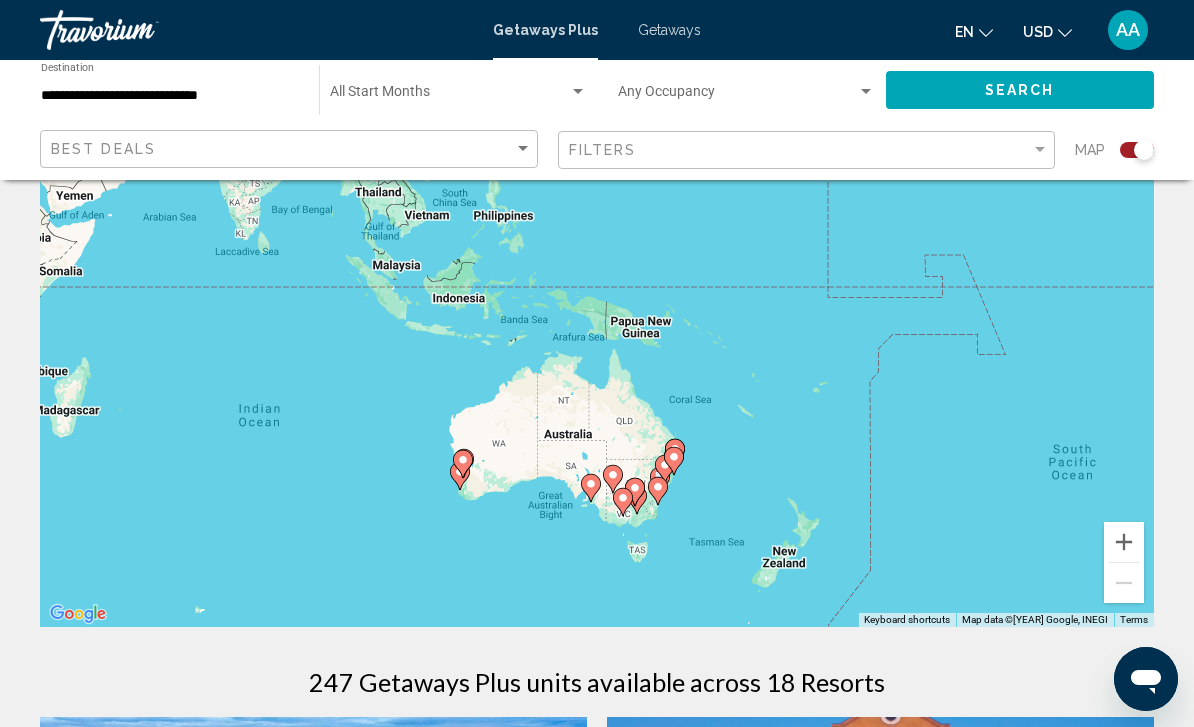 click on "To navigate, press the arrow keys. To activate drag with keyboard, press Alt + Enter. Once in keyboard drag state, use the arrow keys to move the marker. To complete the drag, press the Enter key. To cancel, press Escape." at bounding box center [597, 327] 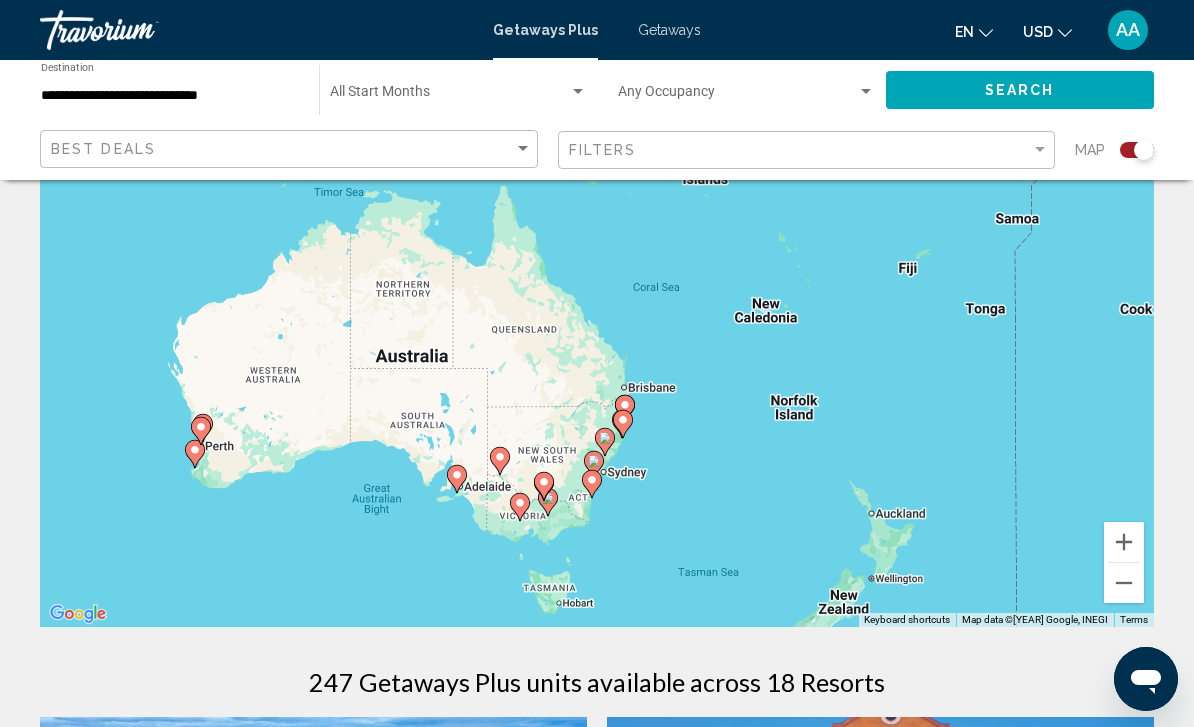 click at bounding box center [625, 409] 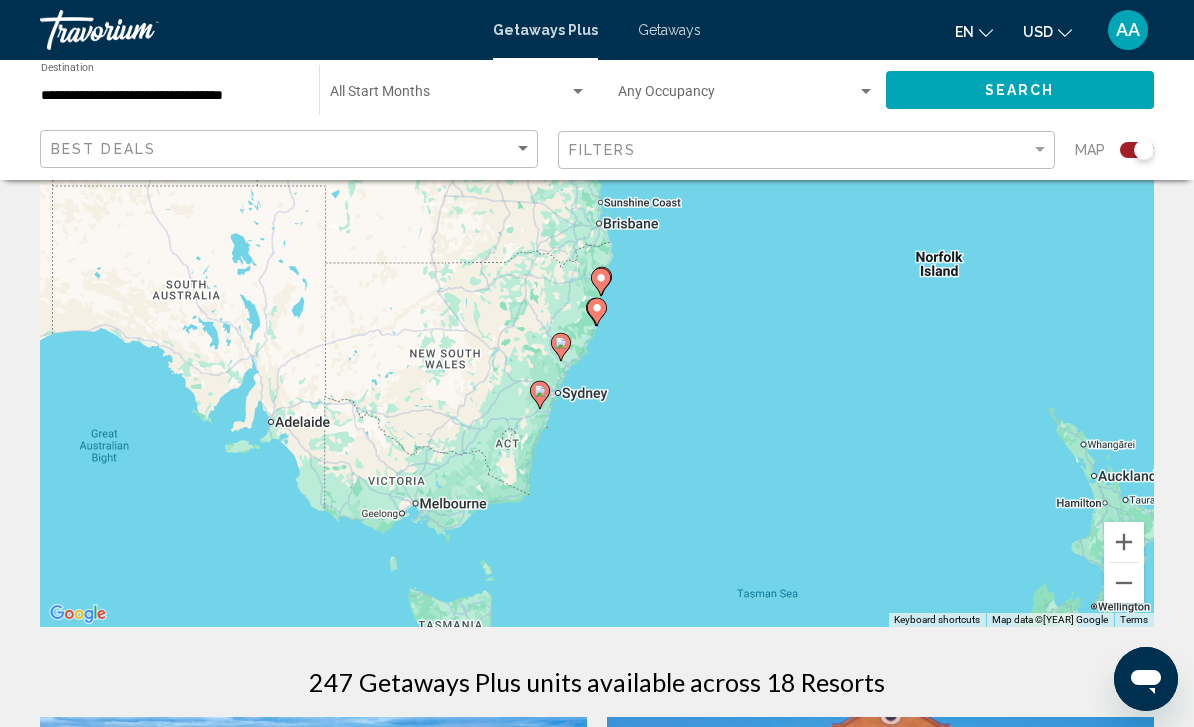 click on "To navigate, press the arrow keys. To activate drag with keyboard, press Alt + Enter. Once in keyboard drag state, use the arrow keys to move the marker. To complete the drag, press the Enter key. To cancel, press Escape." at bounding box center (597, 327) 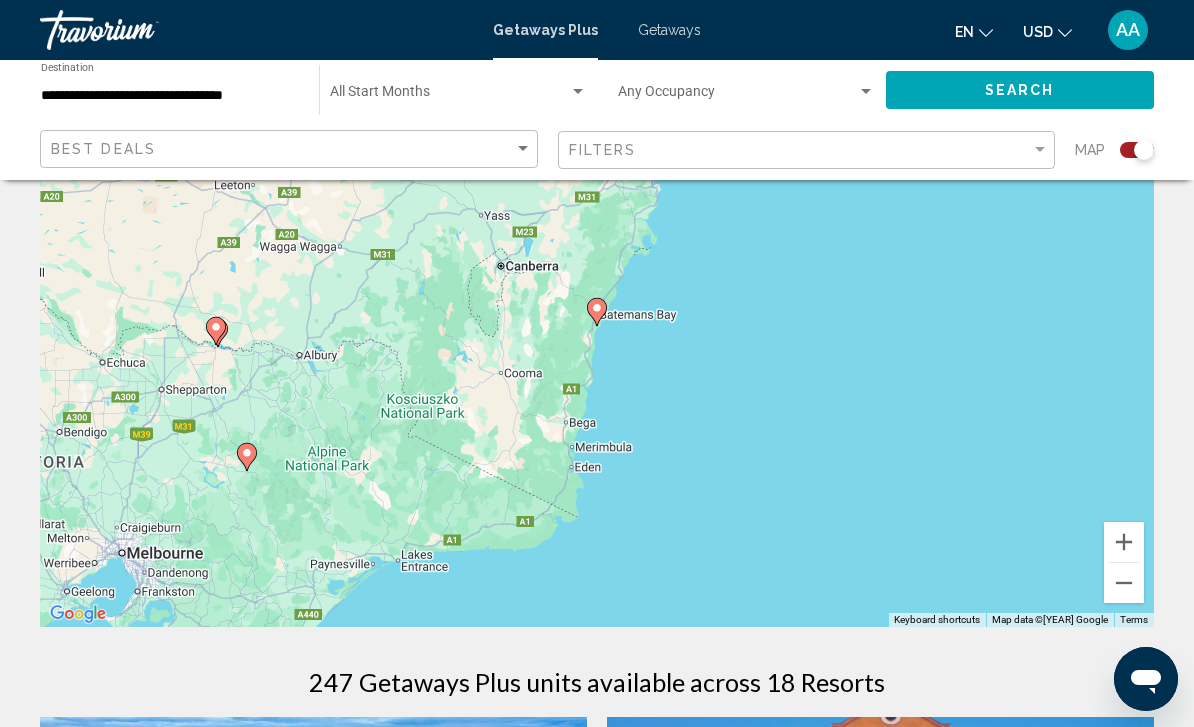 click at bounding box center [618, 159] 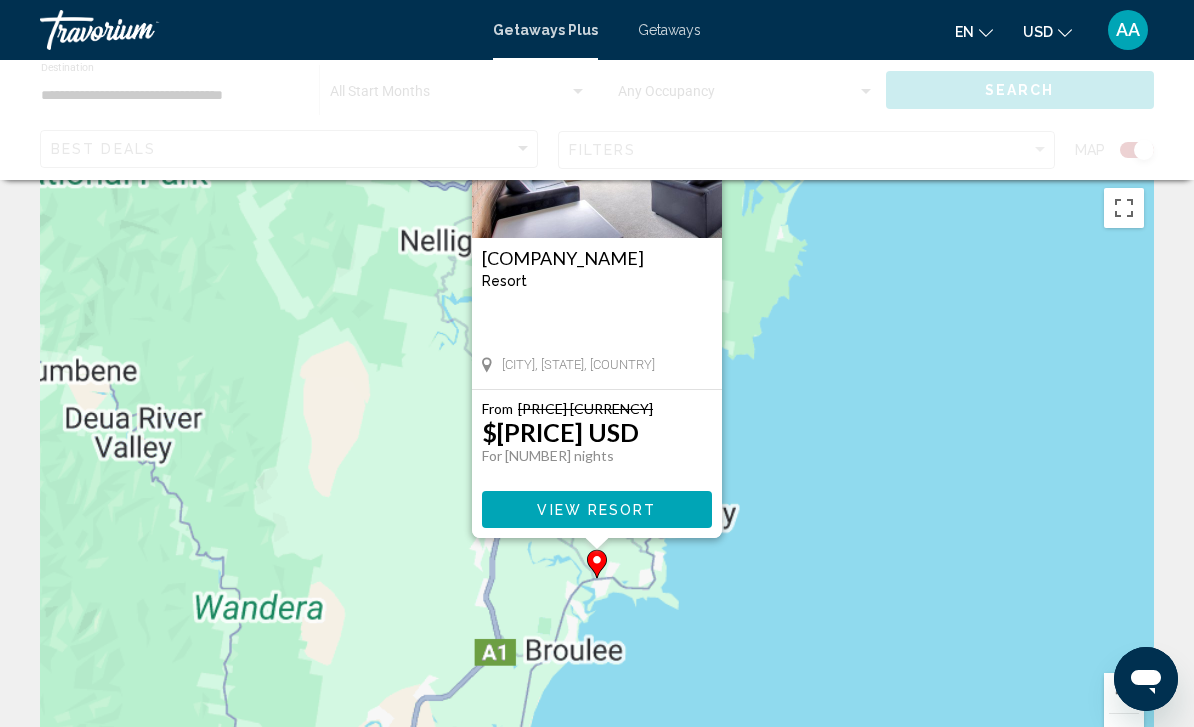 scroll, scrollTop: 0, scrollLeft: 0, axis: both 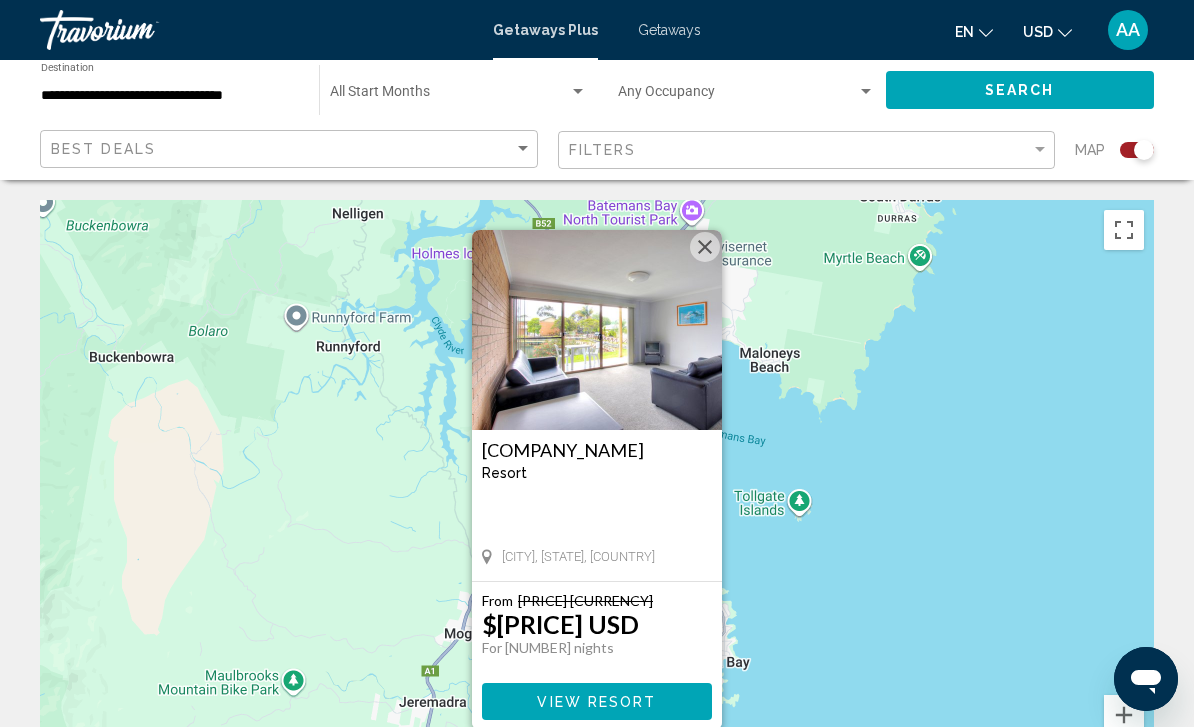 click on "View Resort" at bounding box center [597, 701] 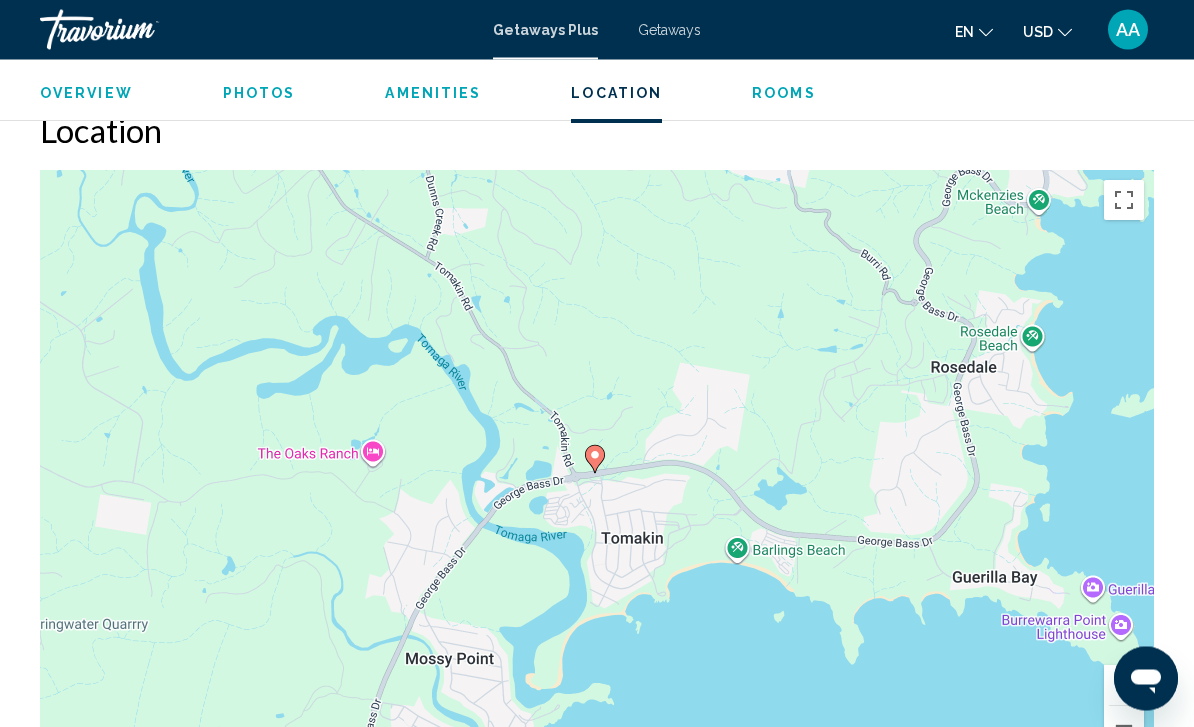scroll, scrollTop: 2504, scrollLeft: 0, axis: vertical 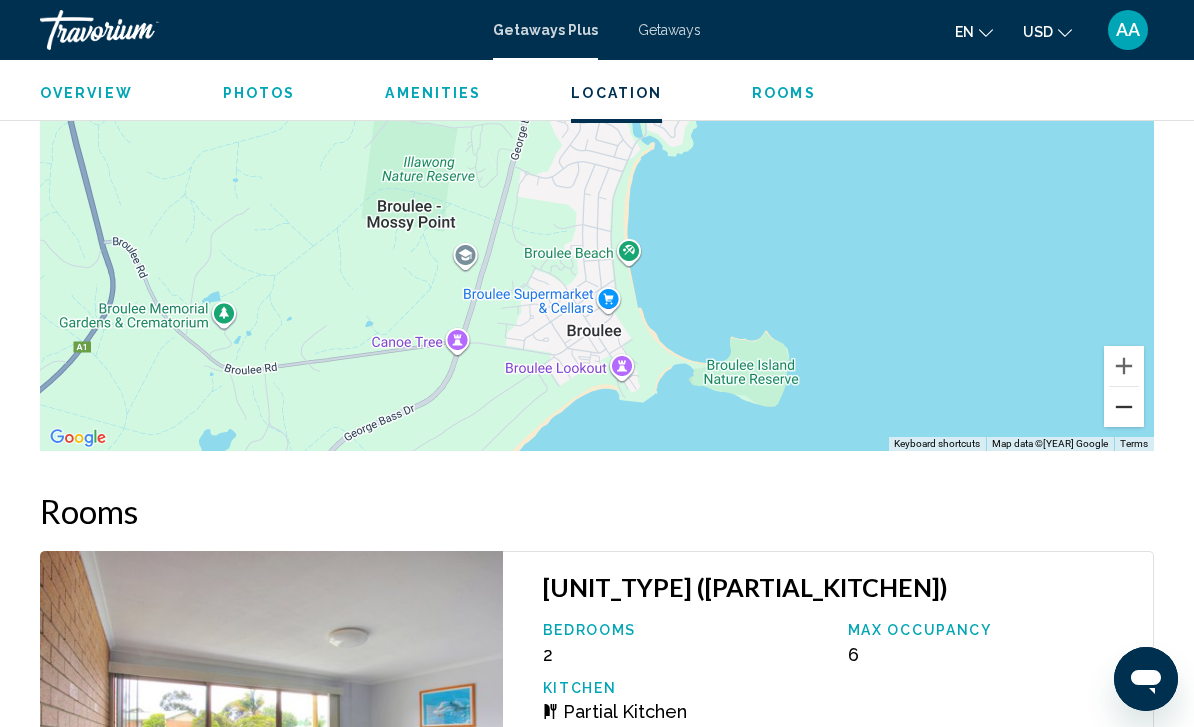 click at bounding box center (1124, 407) 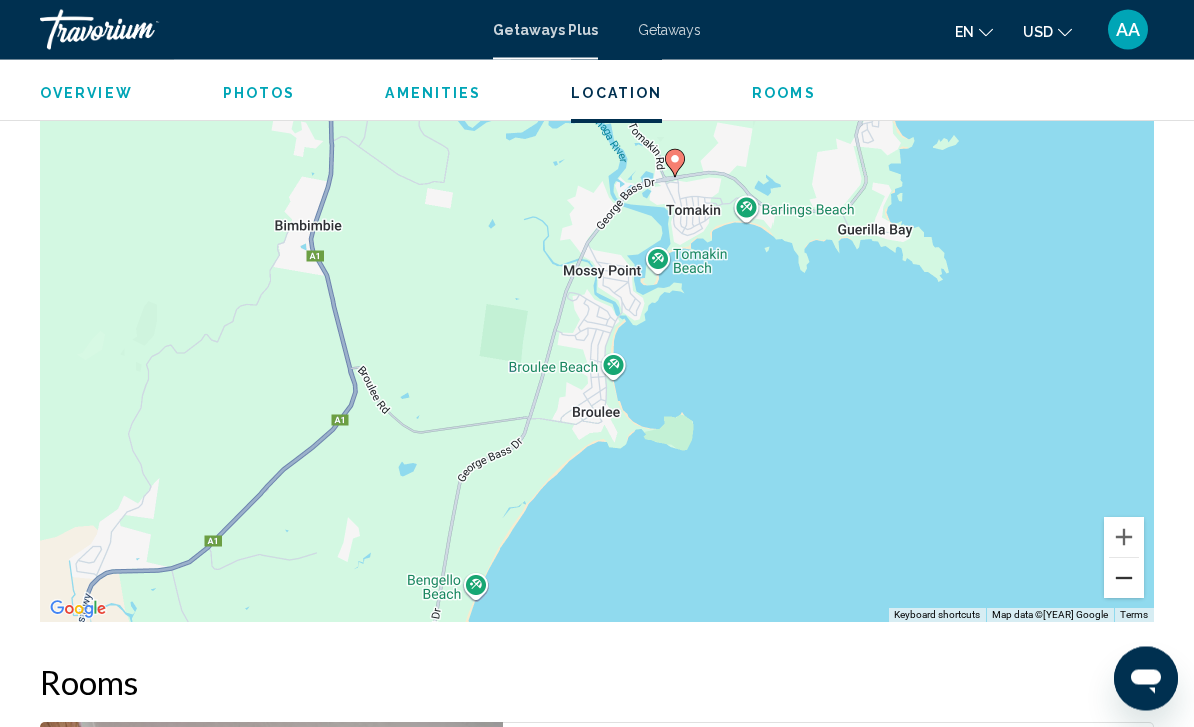 scroll, scrollTop: 2637, scrollLeft: 0, axis: vertical 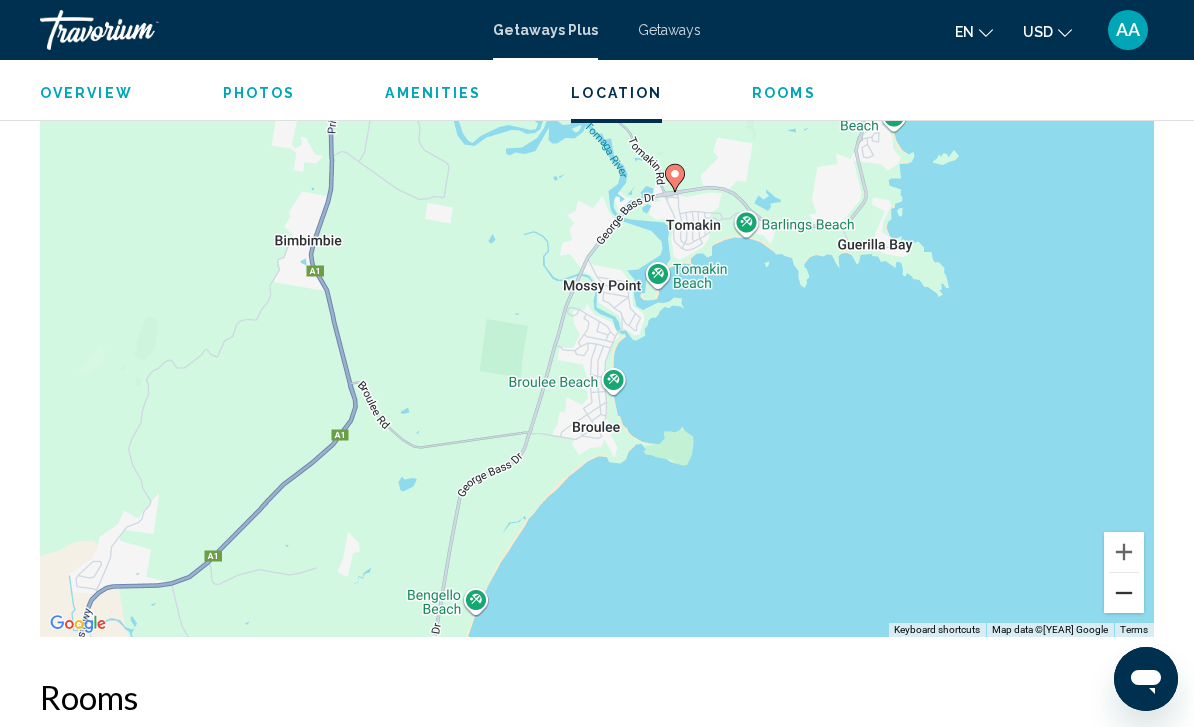 click at bounding box center (1124, 593) 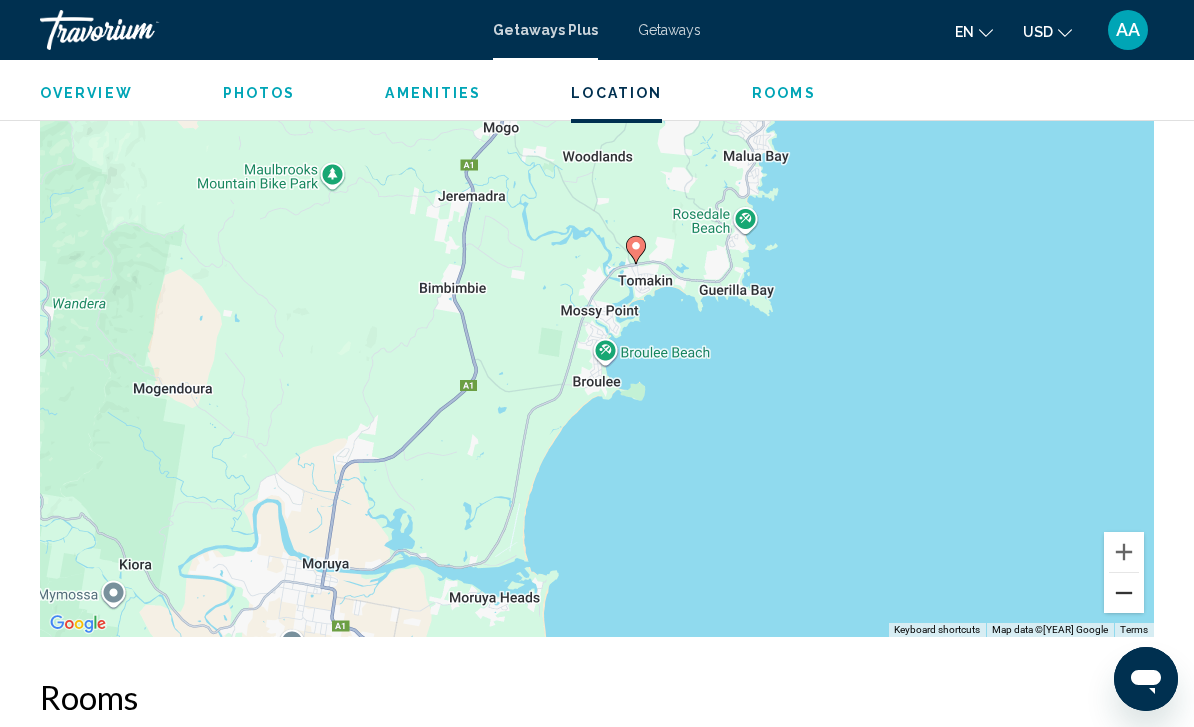 click at bounding box center (1124, 593) 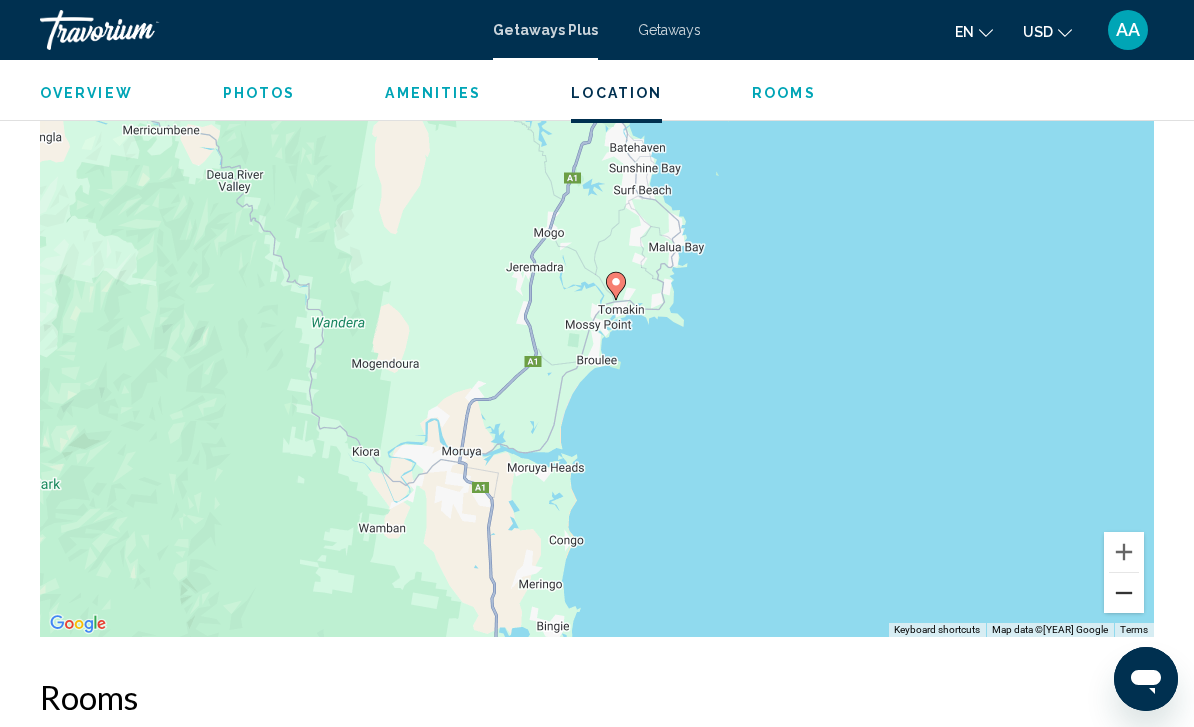 click at bounding box center [1124, 593] 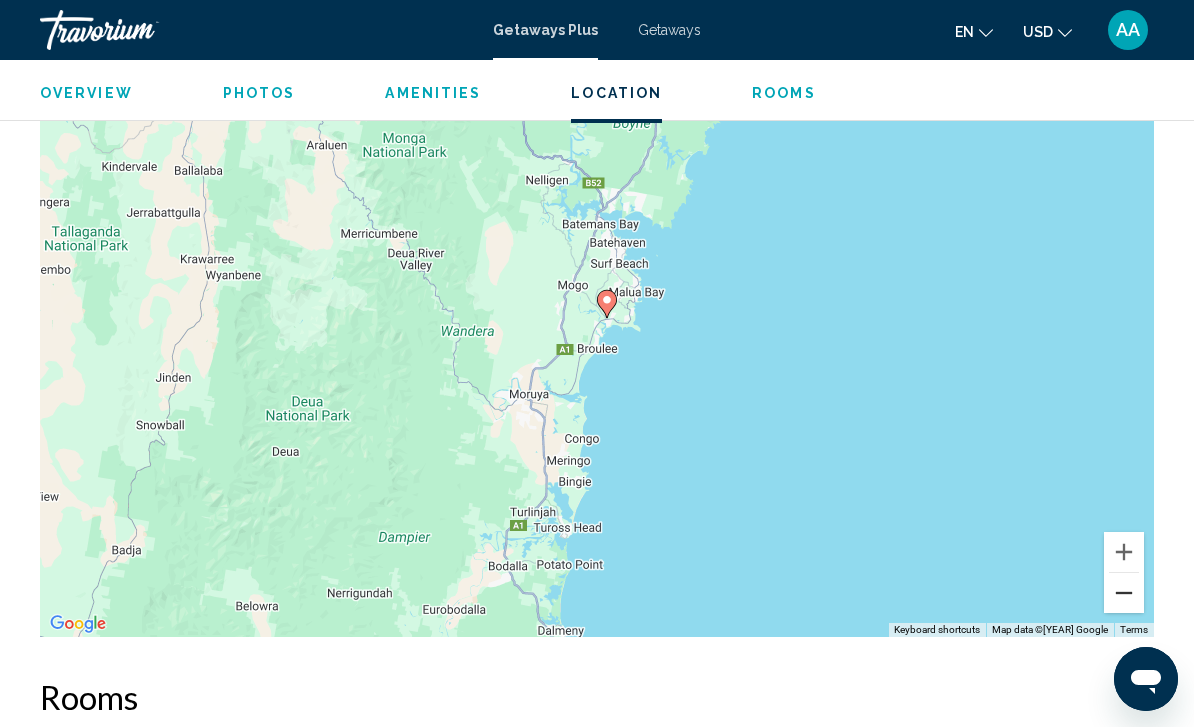 click at bounding box center (1124, 593) 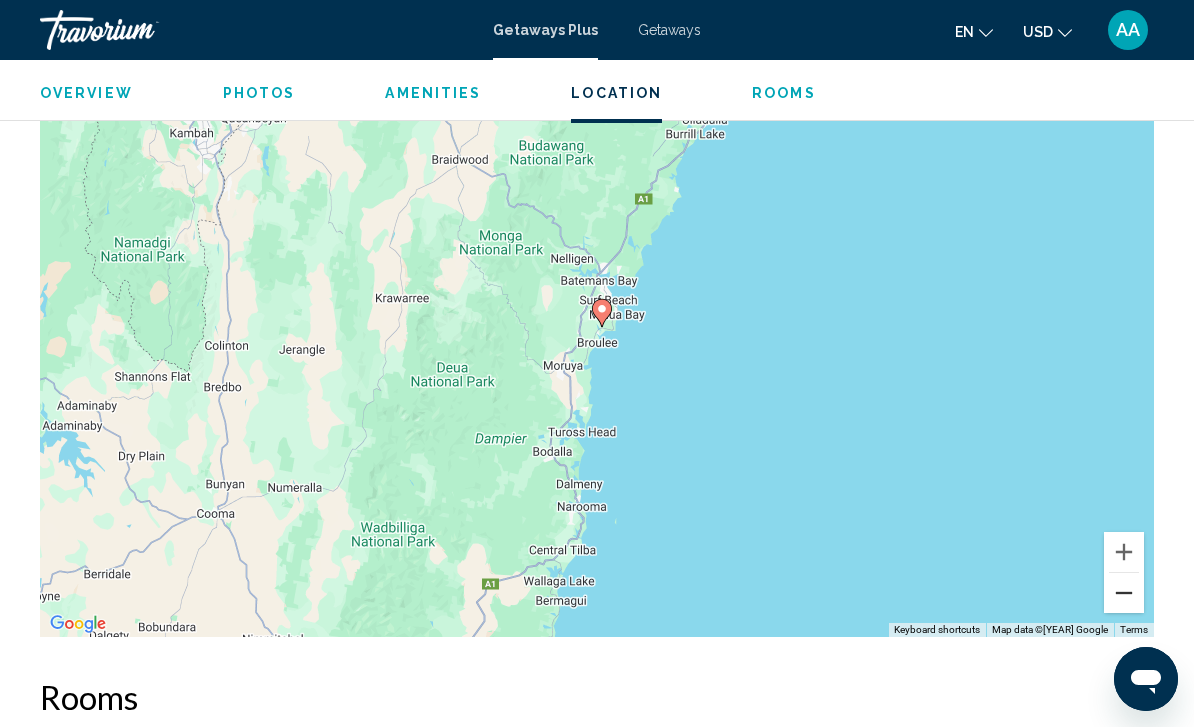 click at bounding box center [1124, 593] 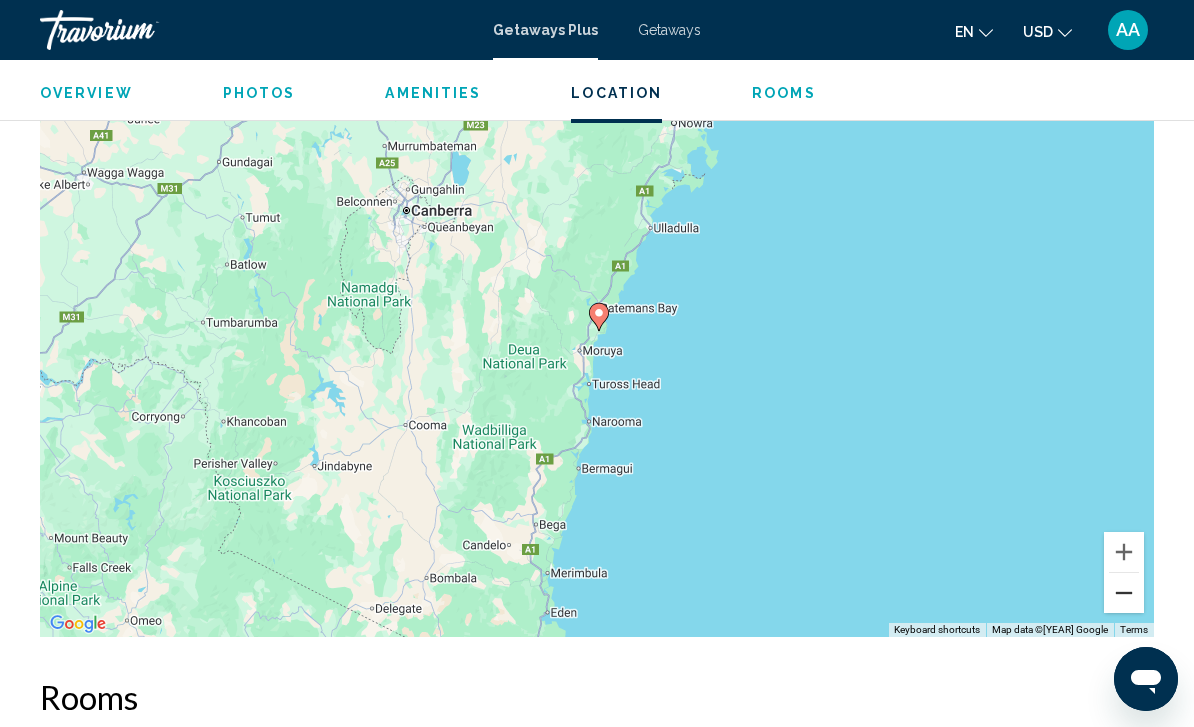 click at bounding box center (1124, 593) 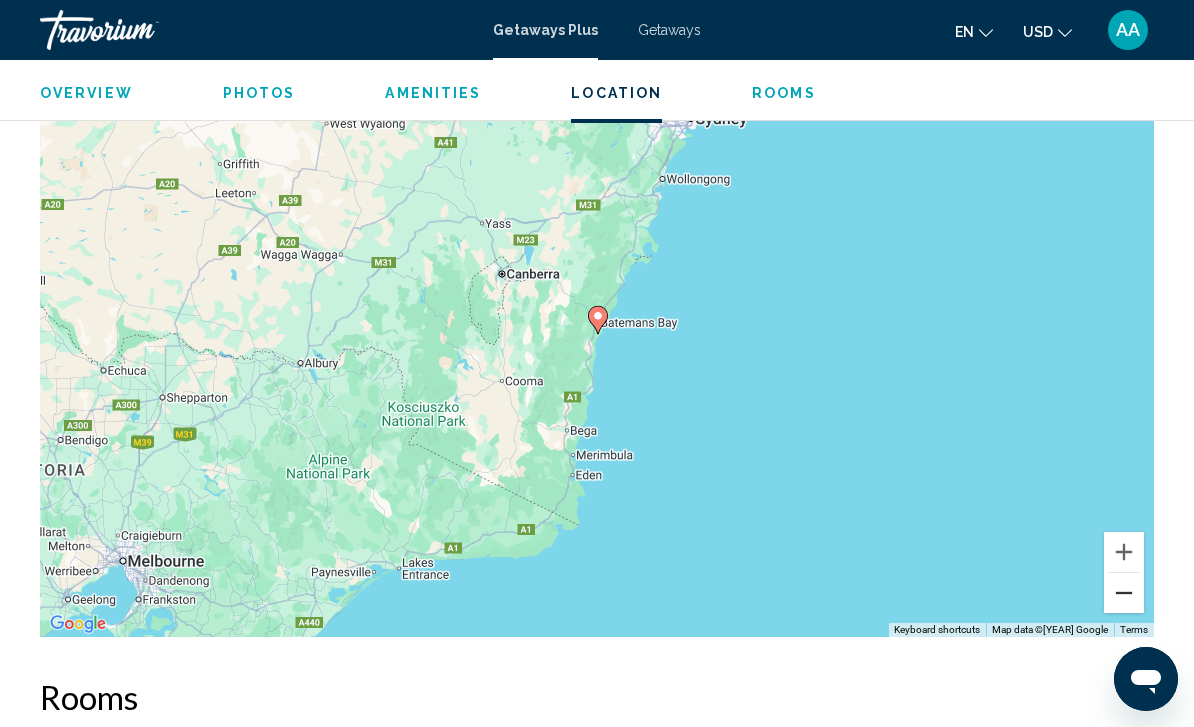 click at bounding box center (1124, 593) 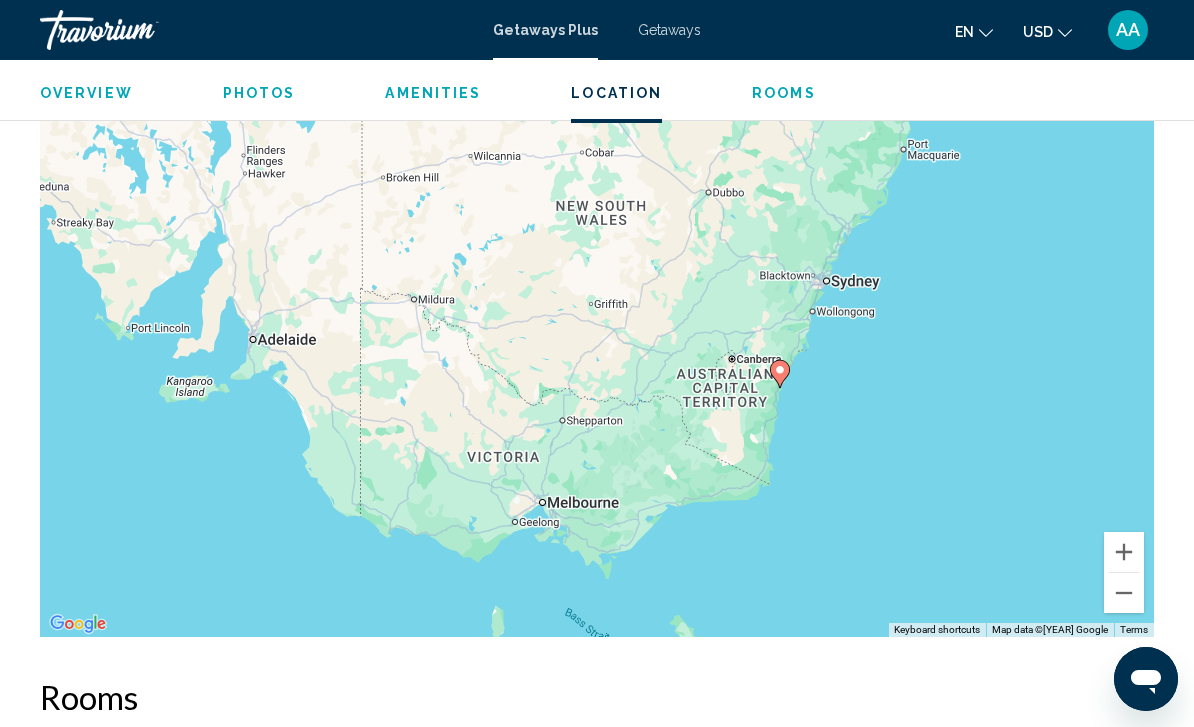 click on "Overview" at bounding box center (86, 93) 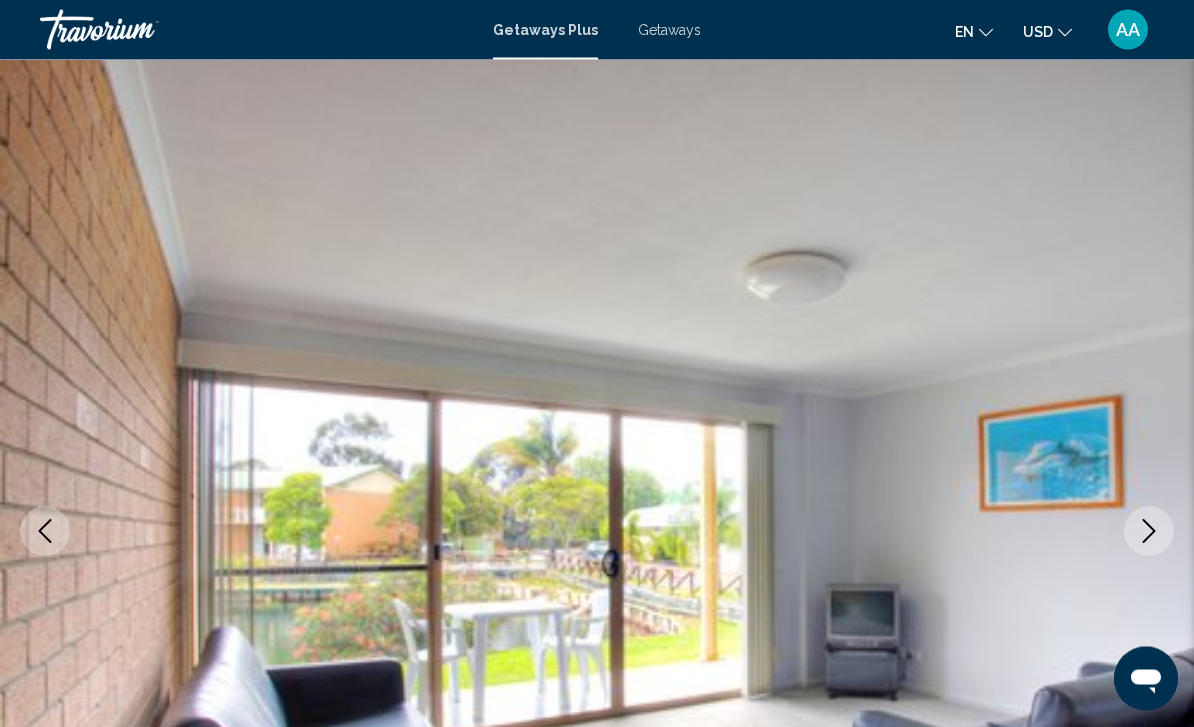 scroll, scrollTop: 0, scrollLeft: 0, axis: both 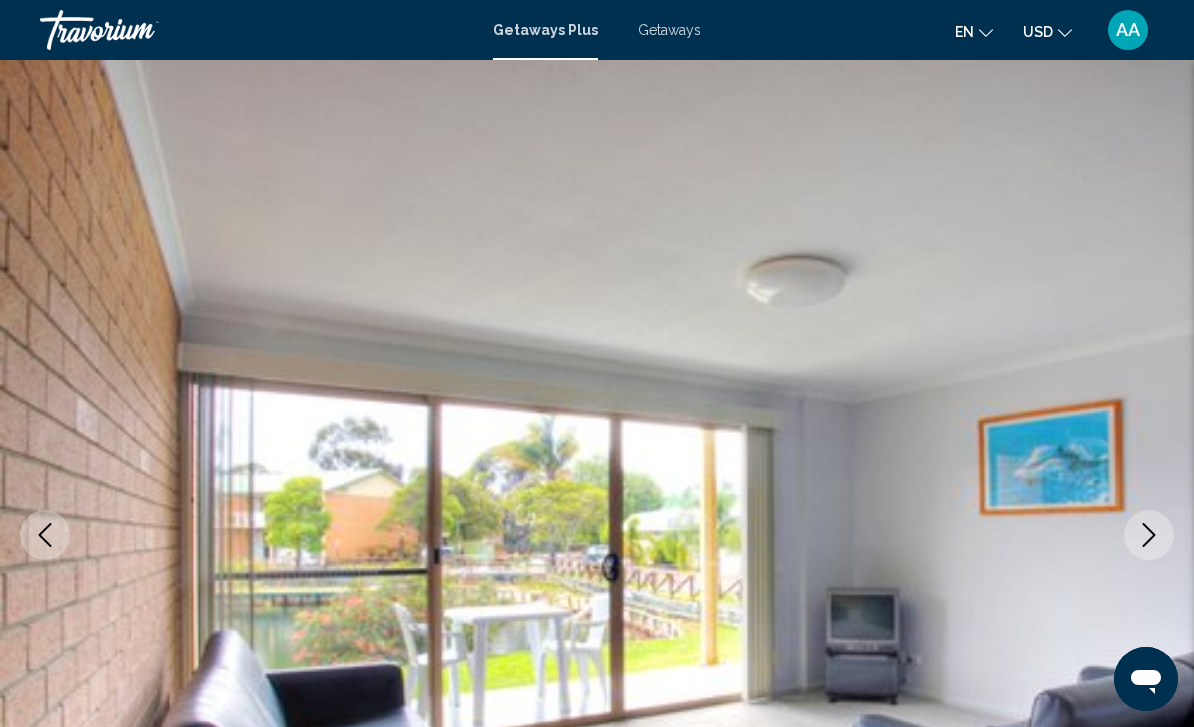 click on "Getaways" at bounding box center (669, 30) 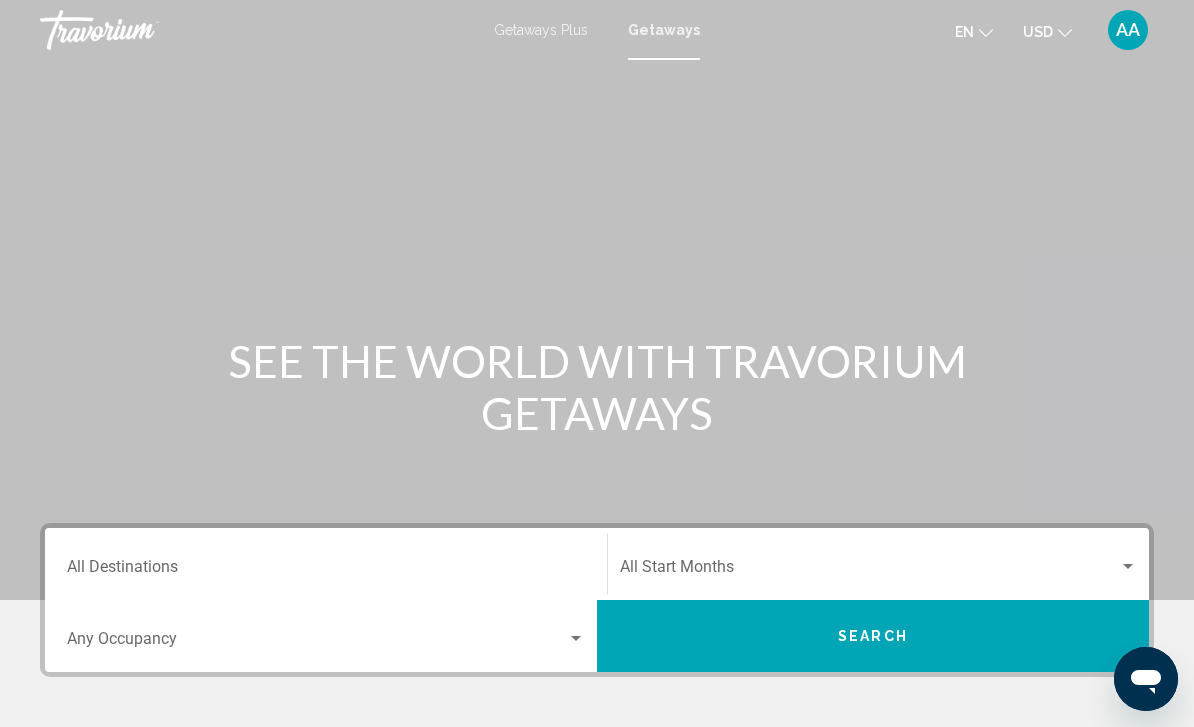 scroll, scrollTop: 2, scrollLeft: 0, axis: vertical 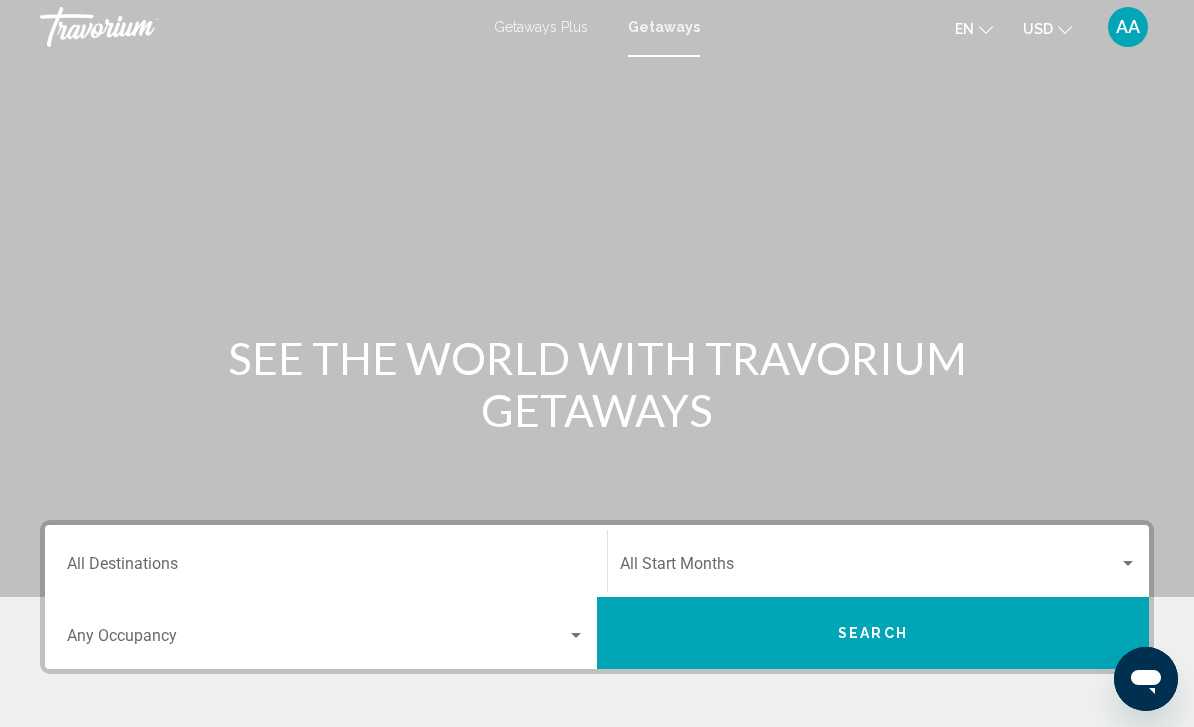 click on "Destination All Destinations" at bounding box center (326, 568) 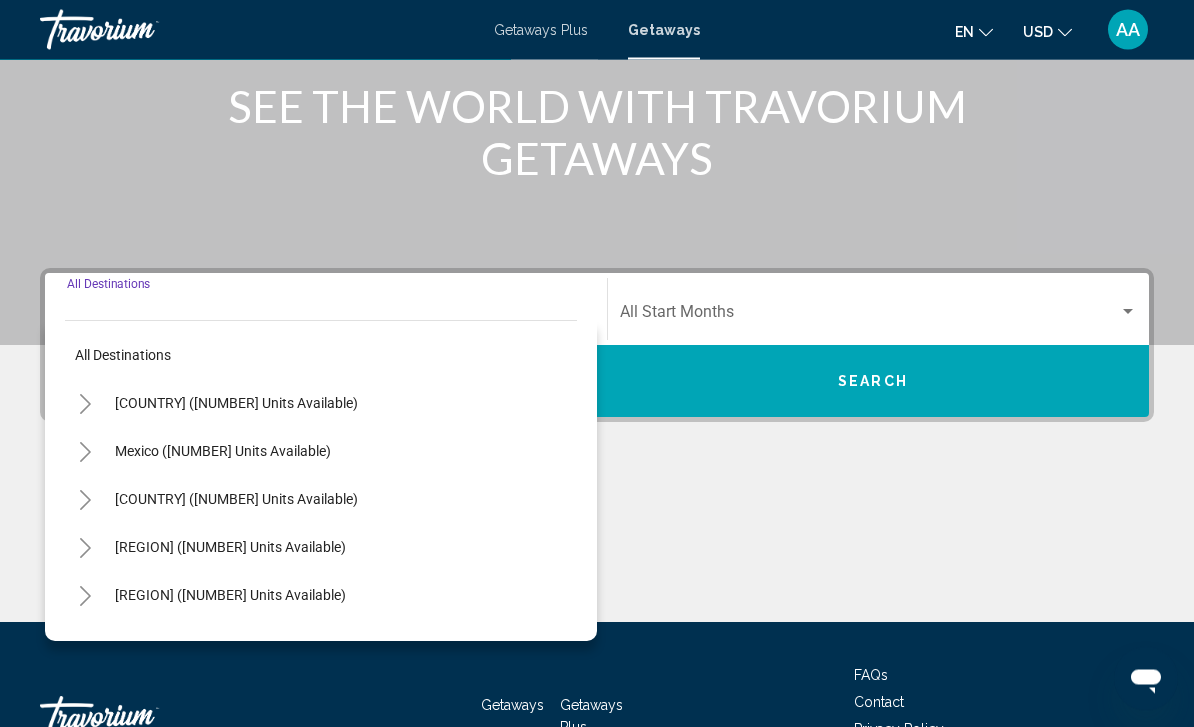 scroll, scrollTop: 331, scrollLeft: 0, axis: vertical 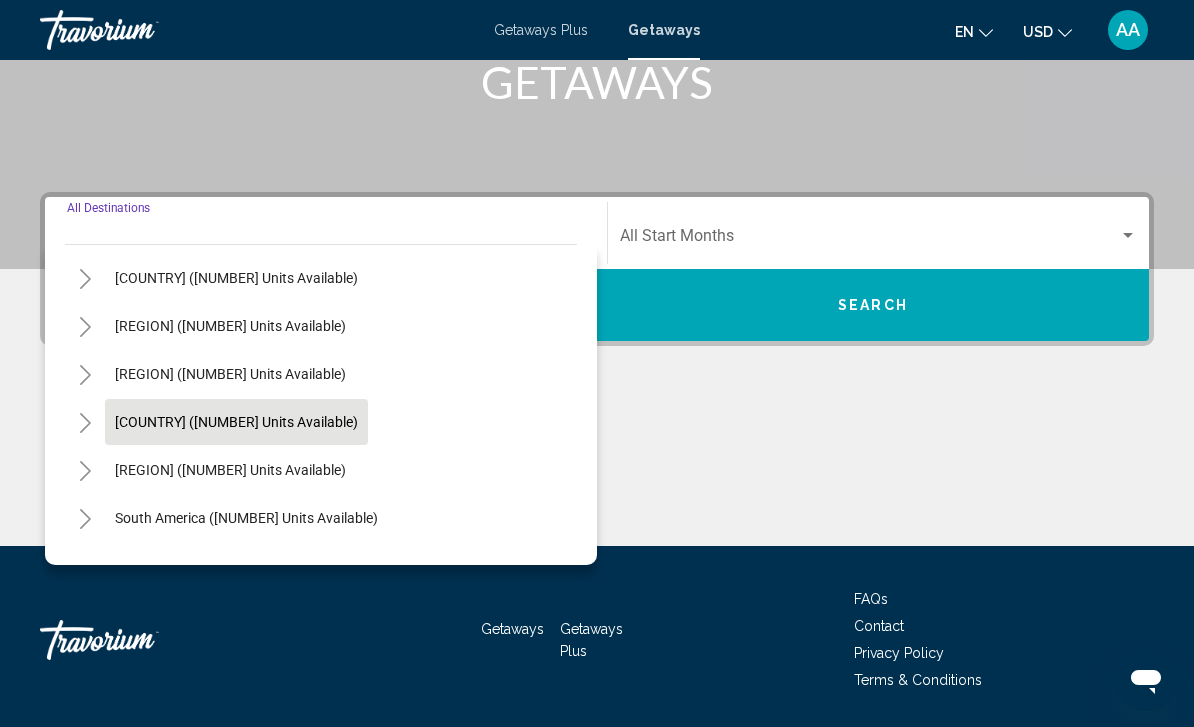 click on "Australia ([NUMBER] units available)" at bounding box center [236, 182] 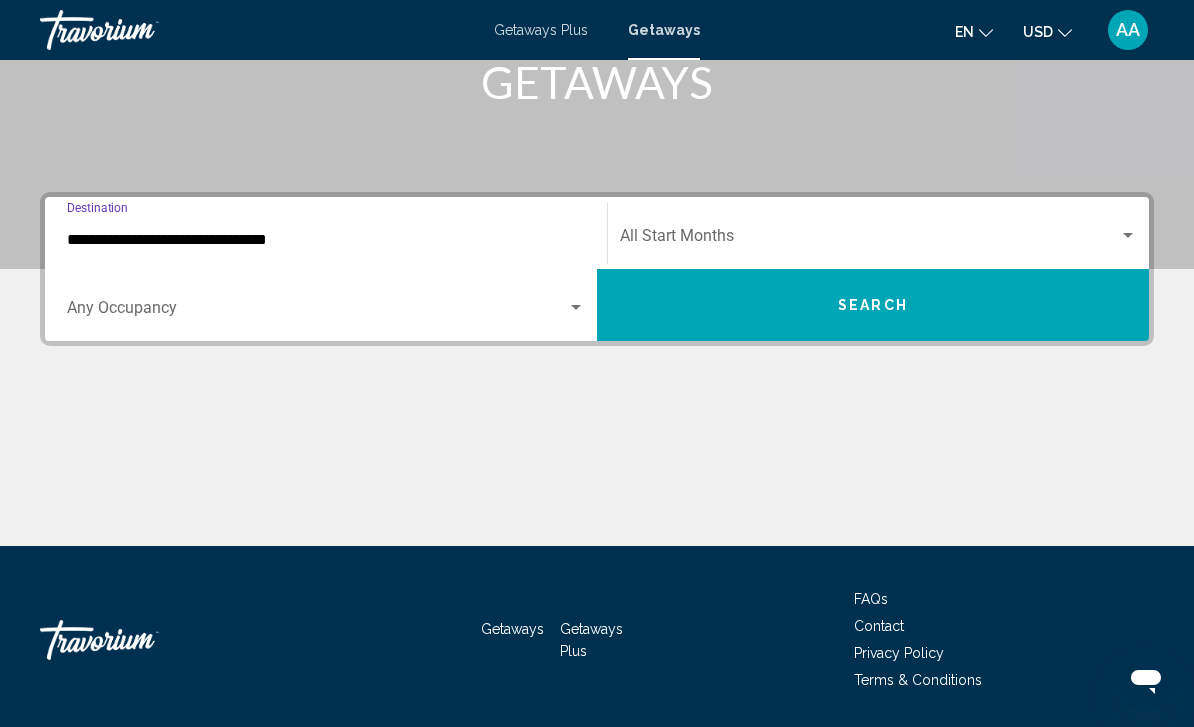 click at bounding box center [317, 312] 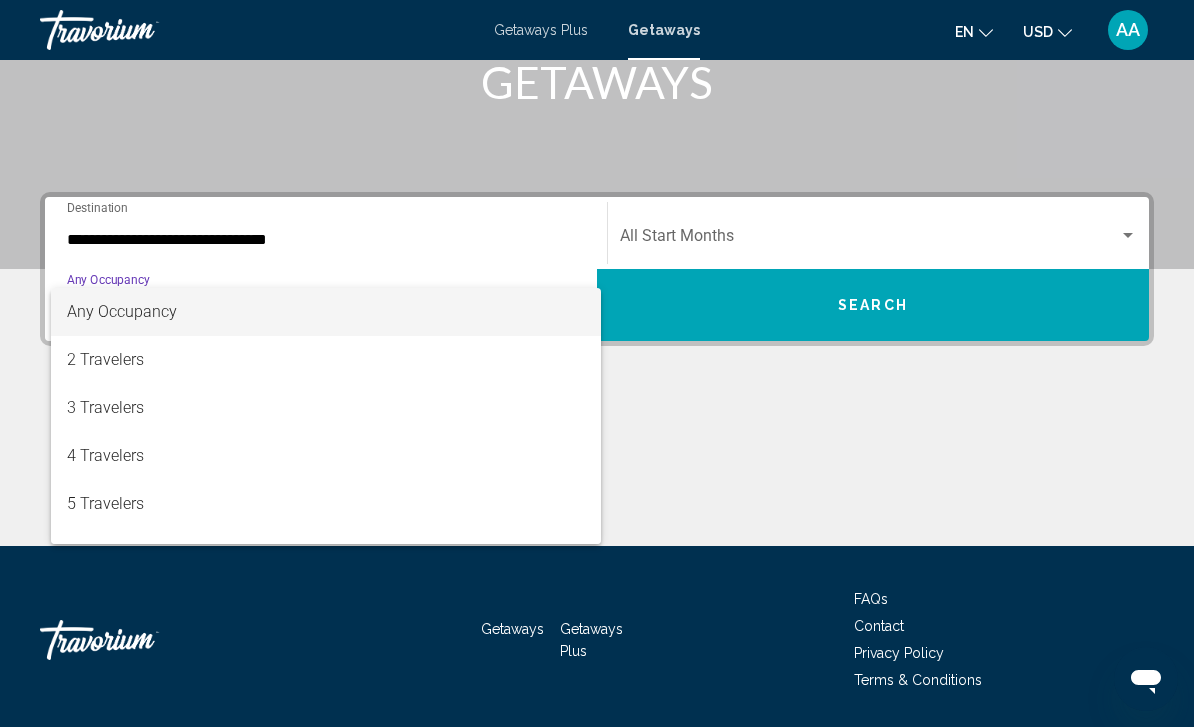 click at bounding box center [597, 363] 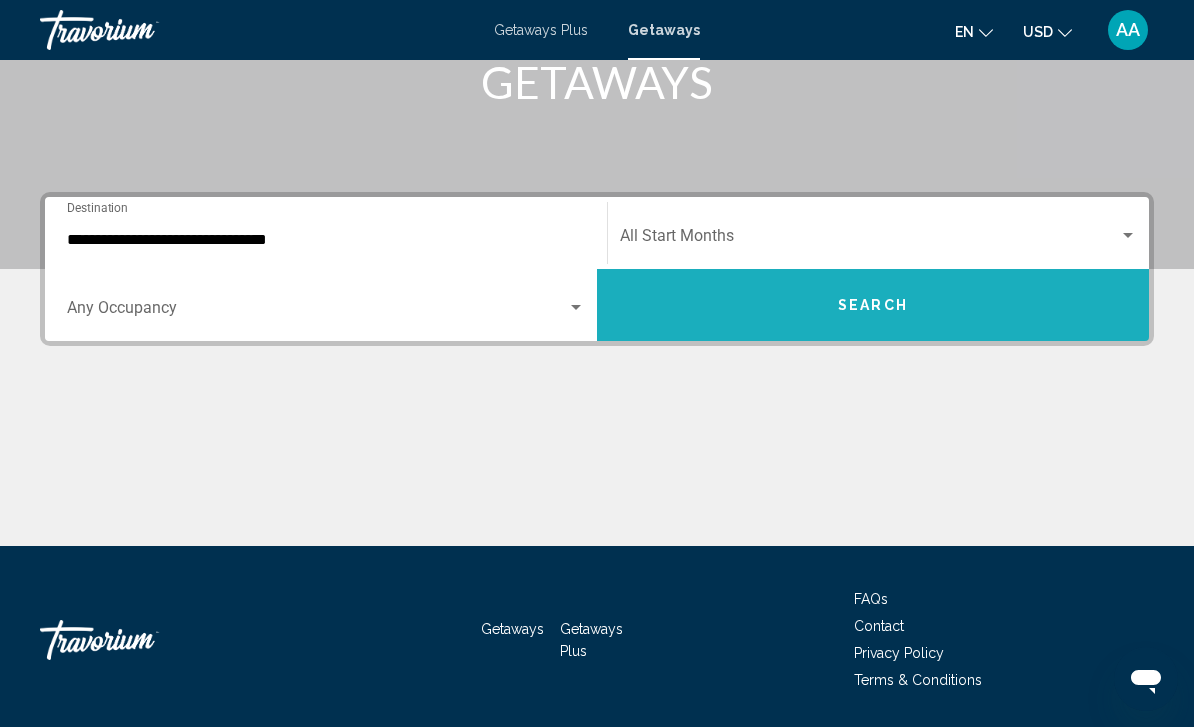 click on "Search" at bounding box center [873, 306] 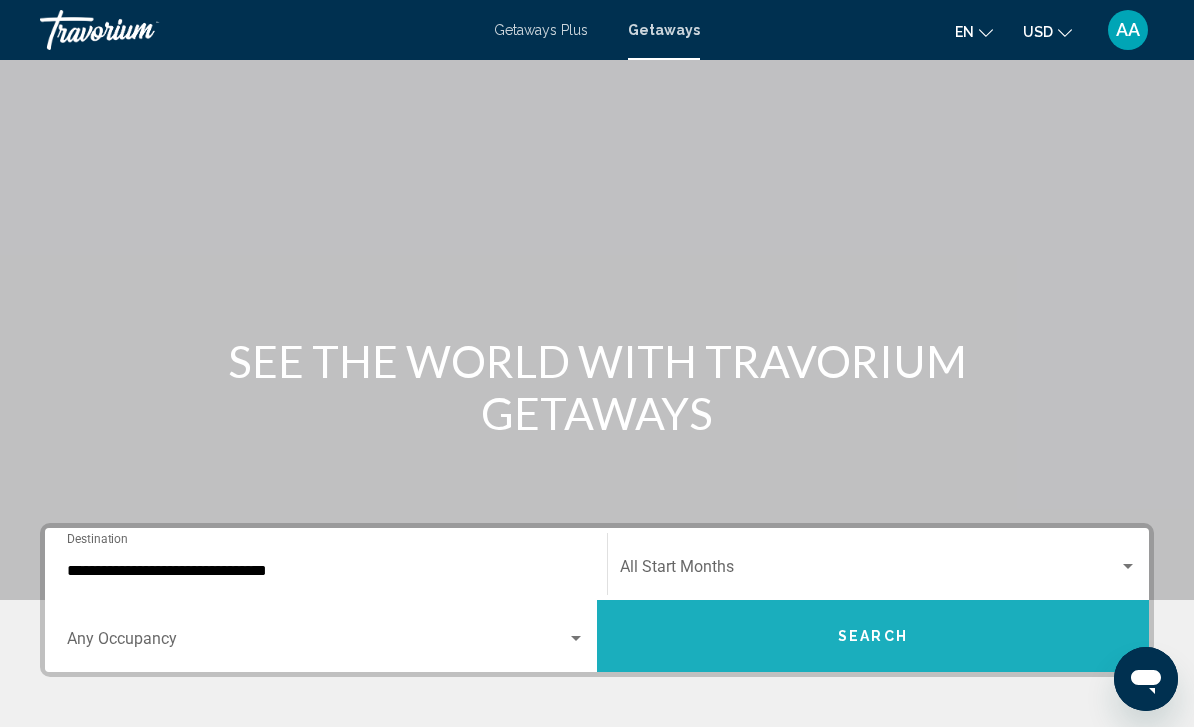 scroll, scrollTop: 16, scrollLeft: 0, axis: vertical 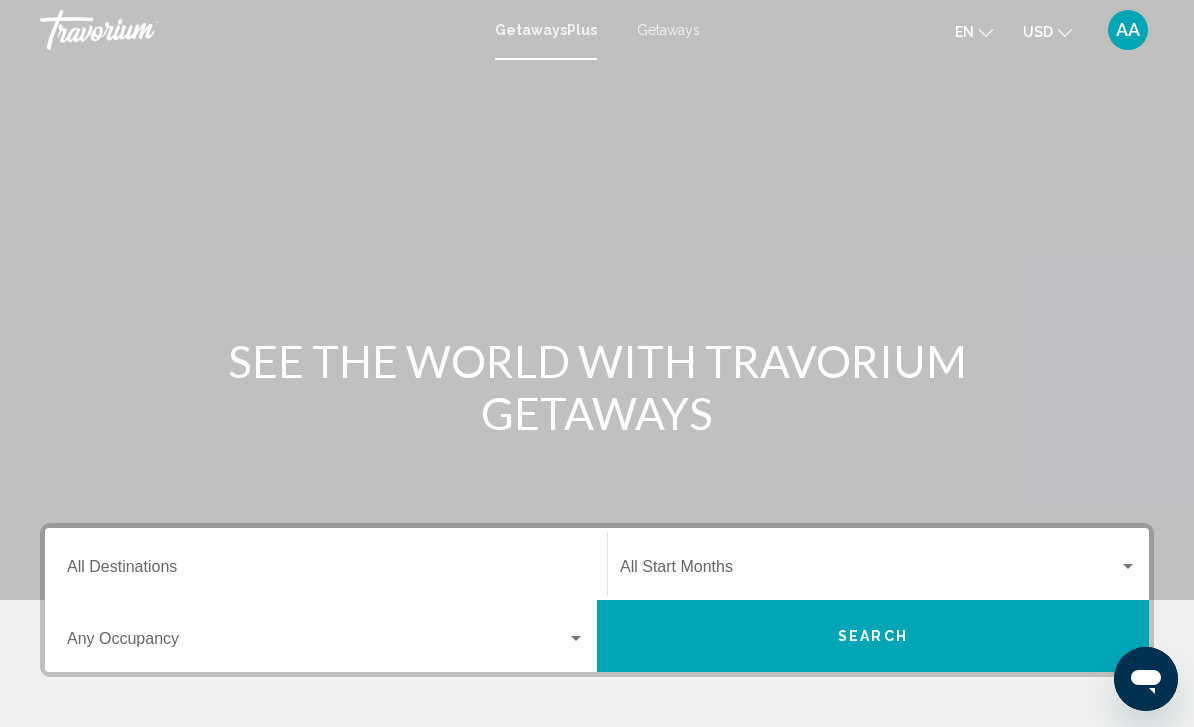 click on "Destination All Destinations" at bounding box center (326, 571) 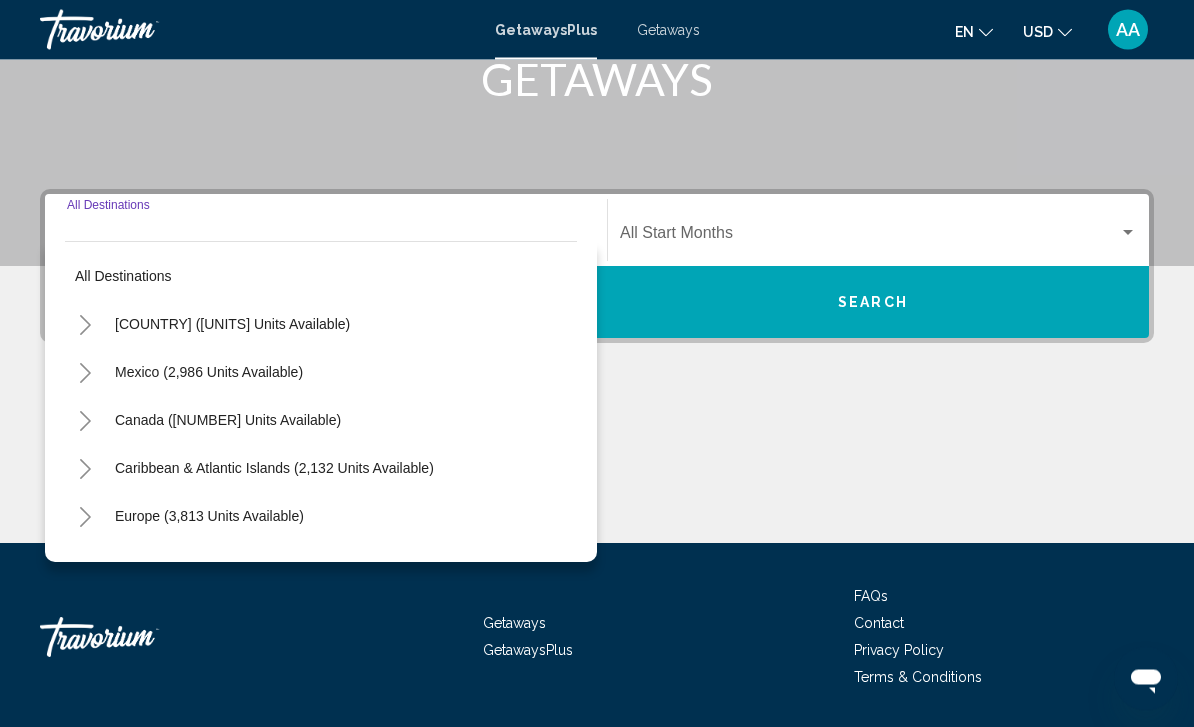scroll, scrollTop: 395, scrollLeft: 0, axis: vertical 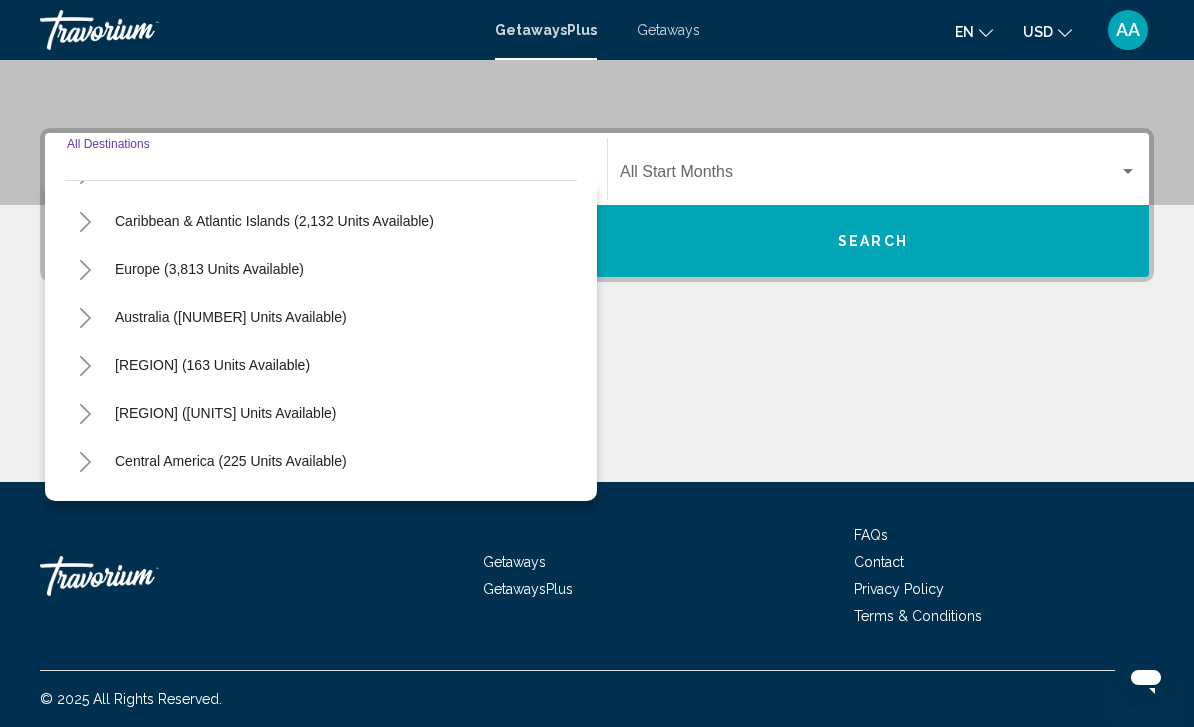click on "Getaways" at bounding box center [668, 30] 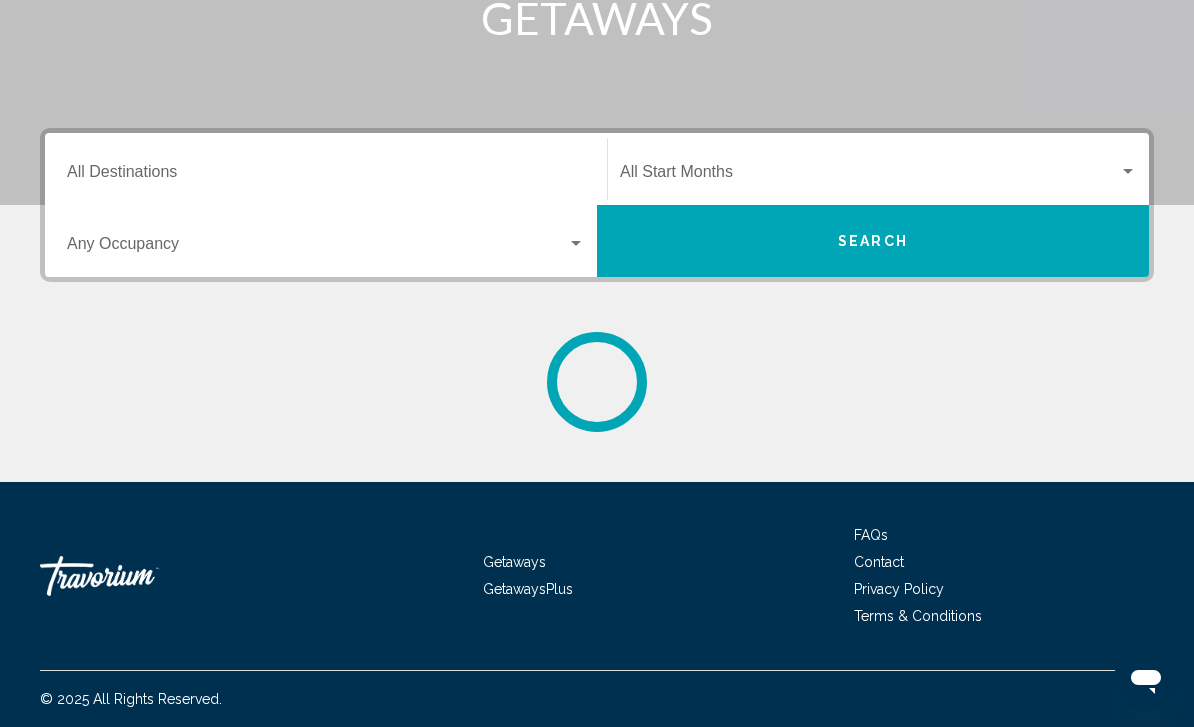 scroll, scrollTop: 0, scrollLeft: 0, axis: both 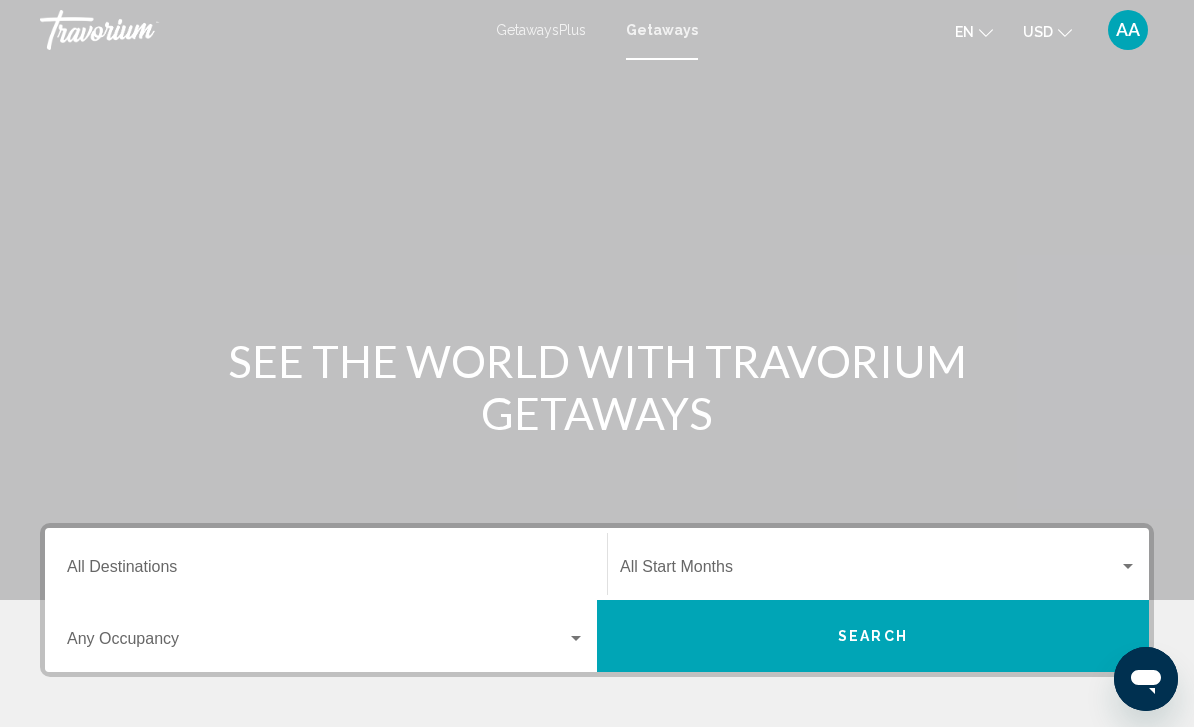 click on "Destination All Destinations" at bounding box center [326, 571] 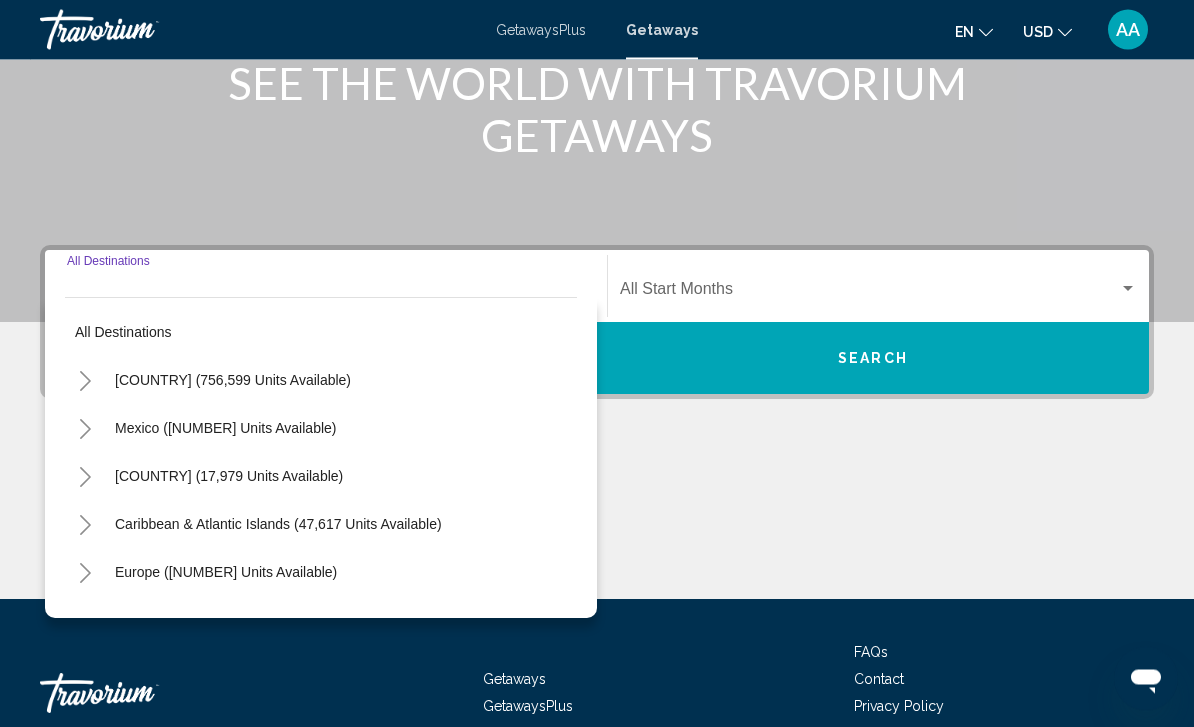 scroll, scrollTop: 395, scrollLeft: 0, axis: vertical 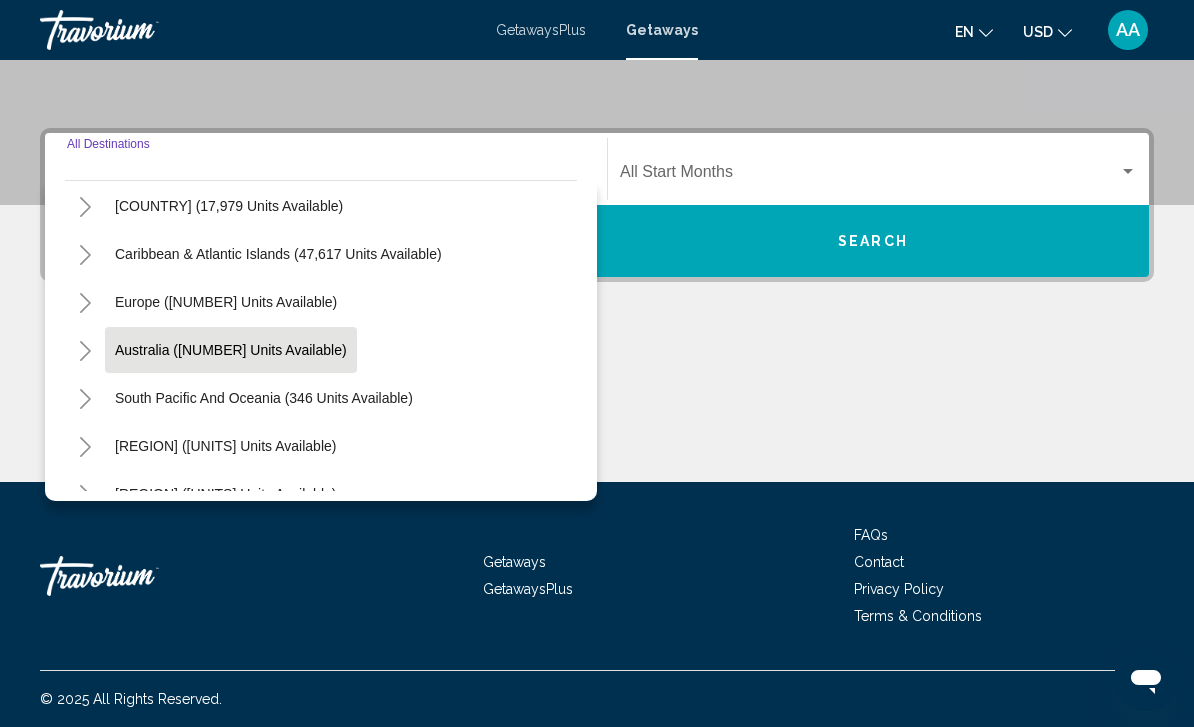 click on "Australia ([NUMBER] units available)" at bounding box center [233, 110] 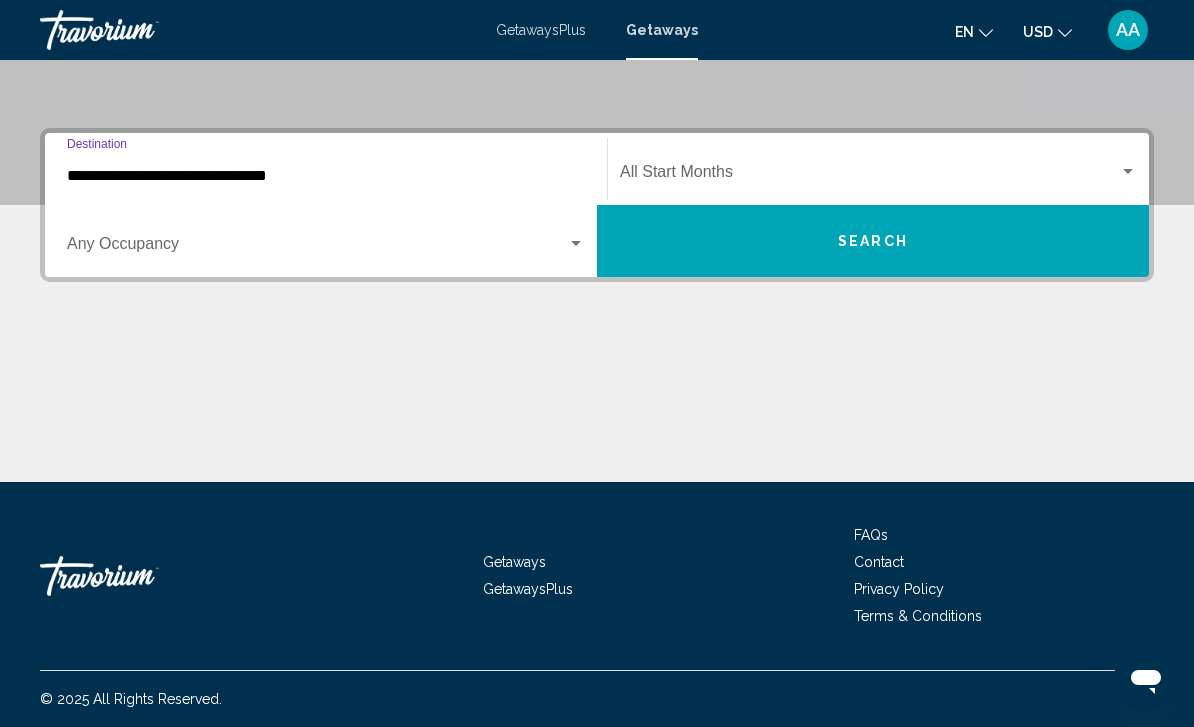 click on "Search" at bounding box center [873, 241] 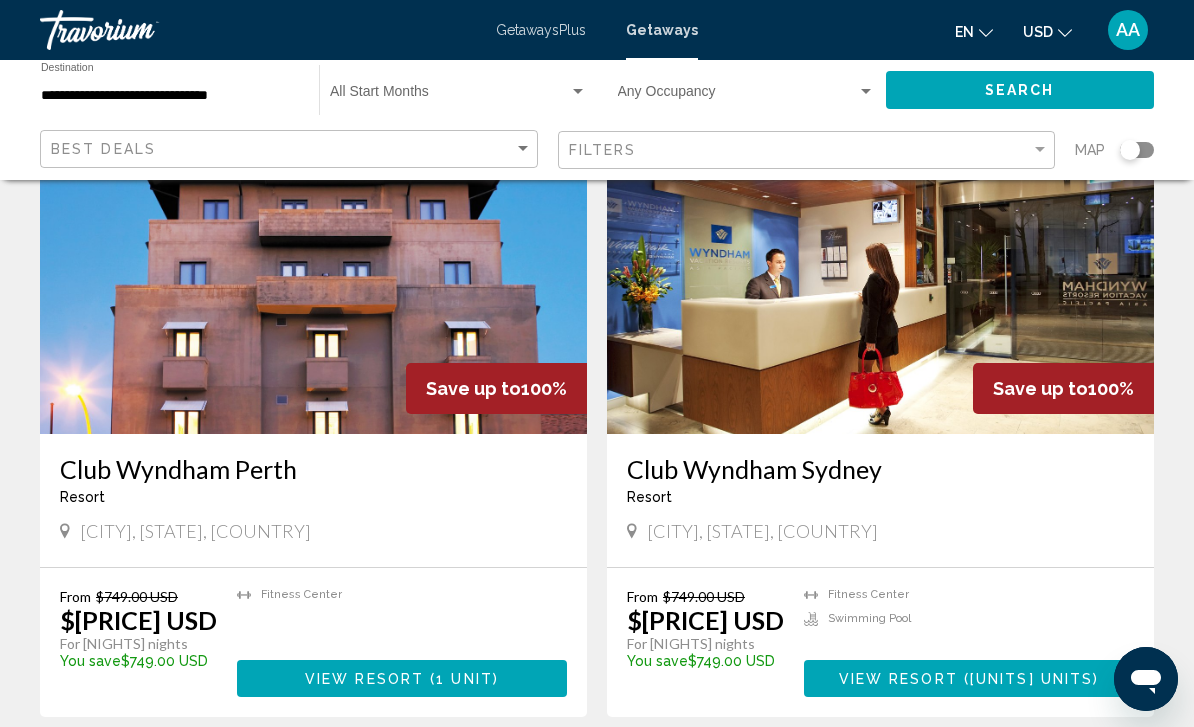 scroll, scrollTop: 3362, scrollLeft: 0, axis: vertical 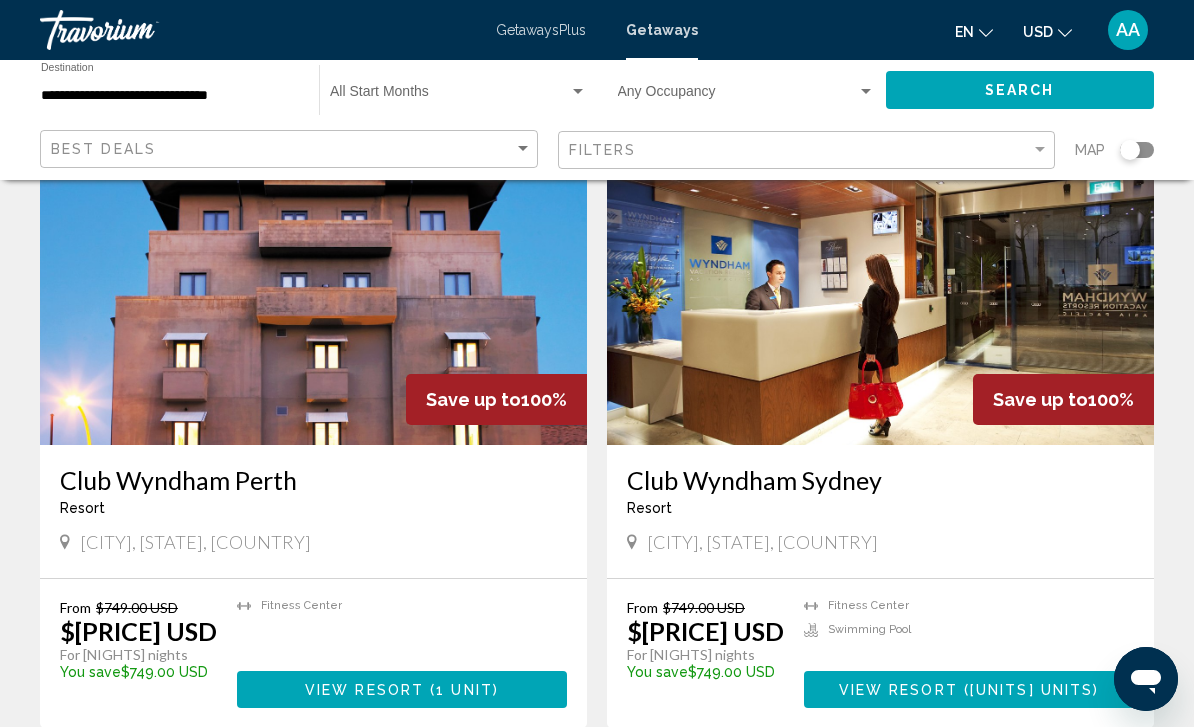 click at bounding box center [880, 285] 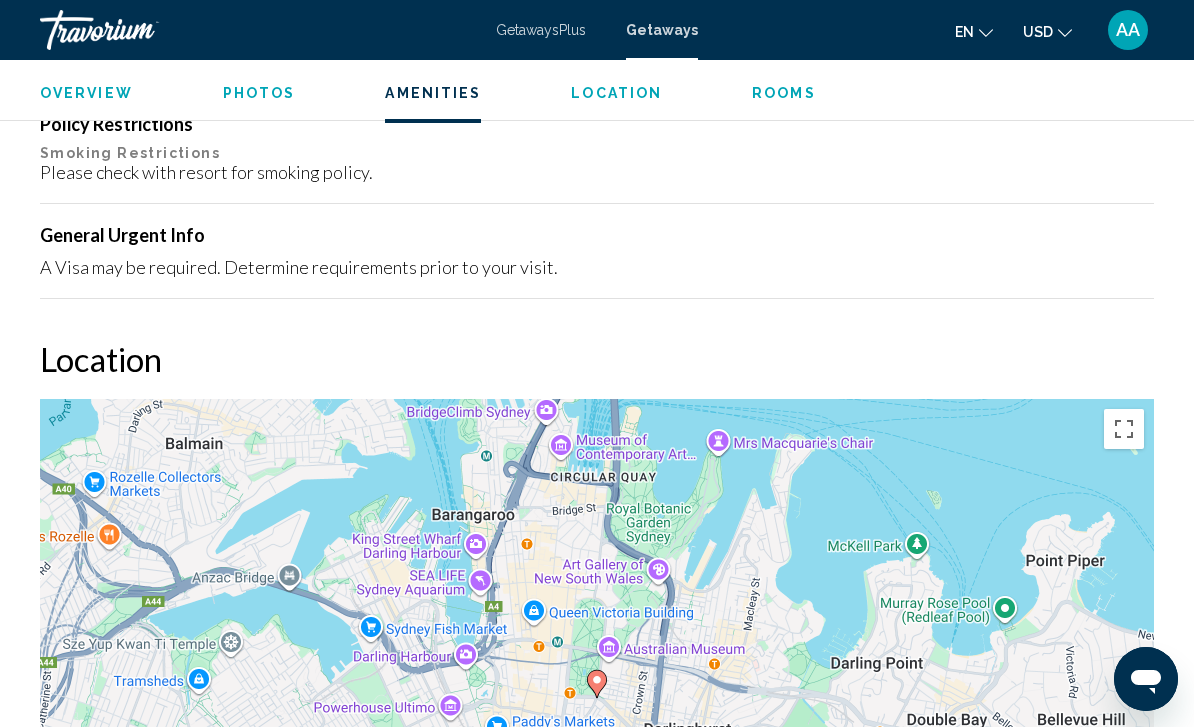 scroll, scrollTop: 2177, scrollLeft: 0, axis: vertical 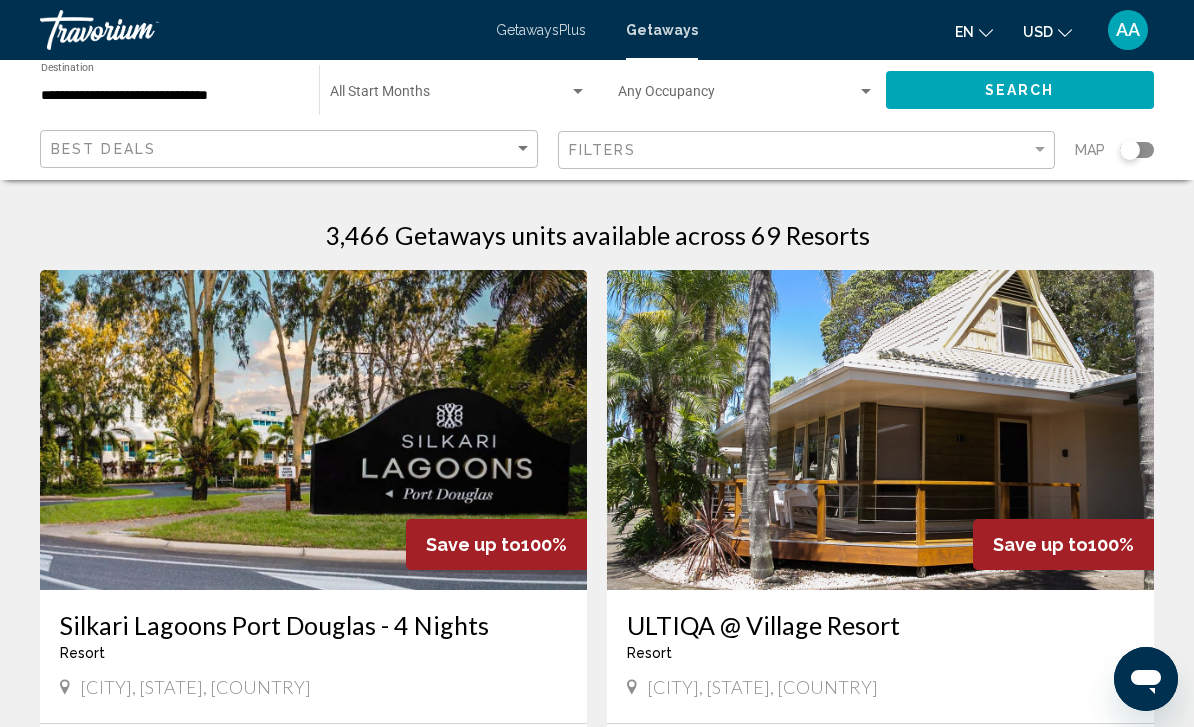 click at bounding box center (1137, 150) 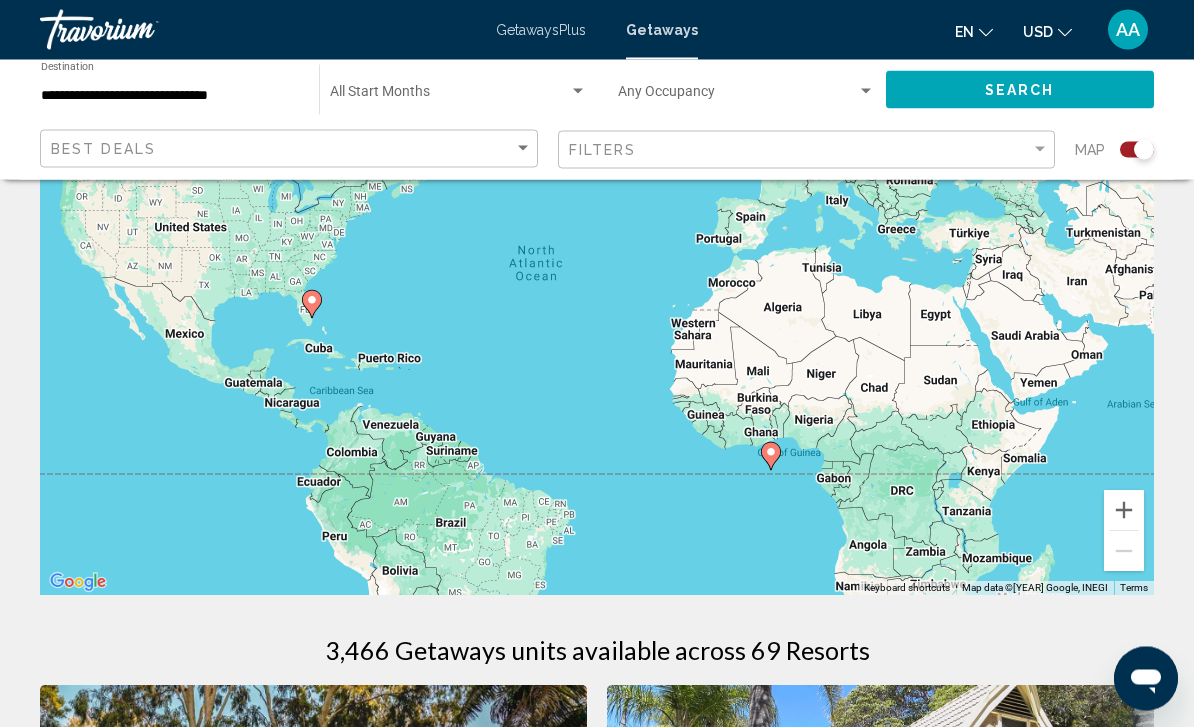 scroll, scrollTop: 101, scrollLeft: 0, axis: vertical 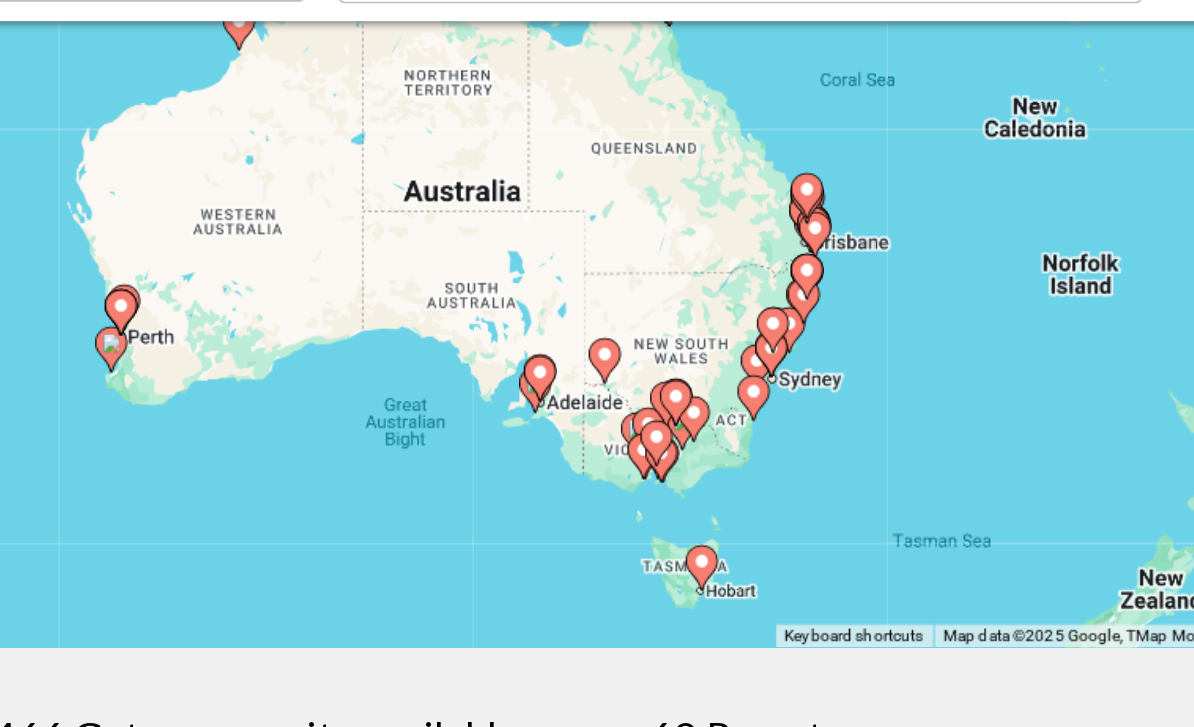 click at bounding box center (852, 309) 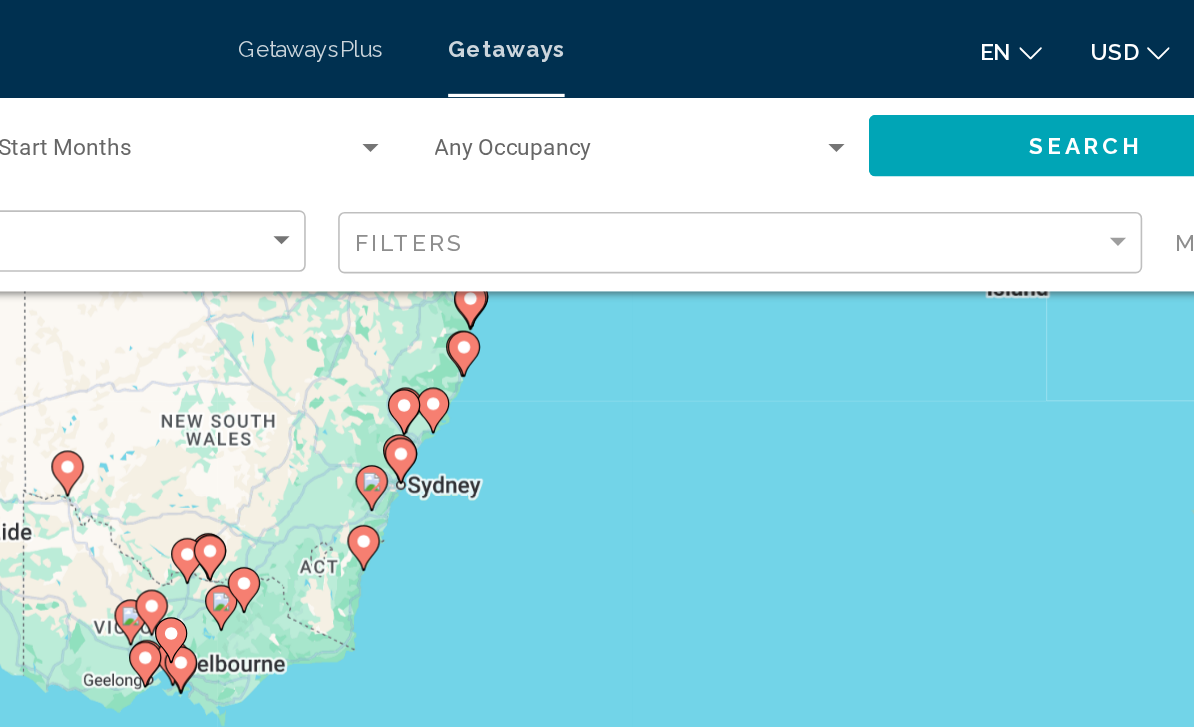 click at bounding box center [647, 126] 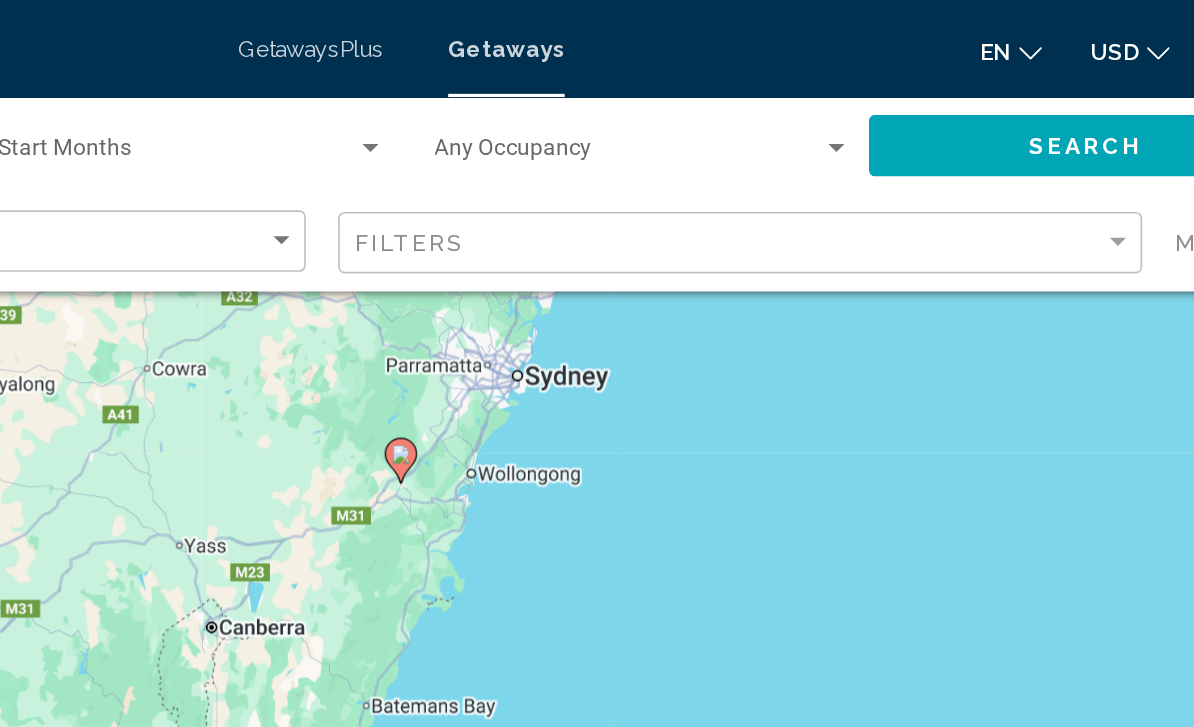 click on "To navigate, press the arrow keys. To activate drag with keyboard, press Alt + Enter. Once in keyboard drag state, use the arrow keys to move the marker. To complete the drag, press the Enter key. To cancel, press Escape." at bounding box center [597, 300] 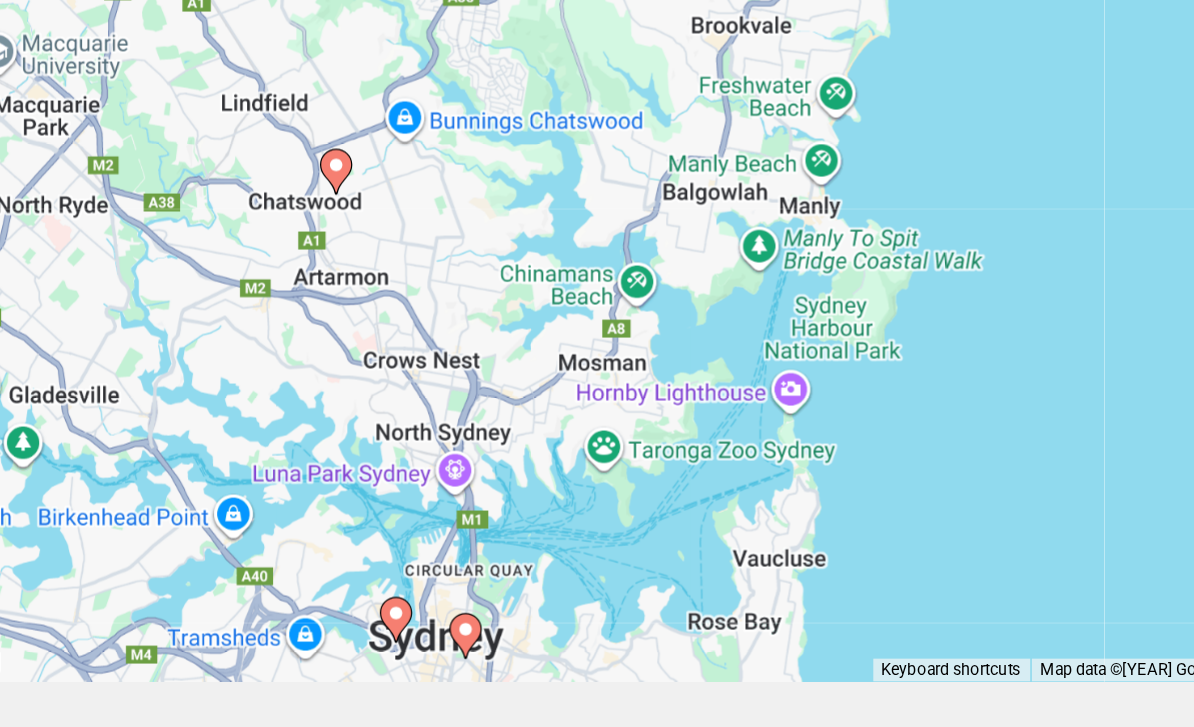 scroll, scrollTop: 142, scrollLeft: 0, axis: vertical 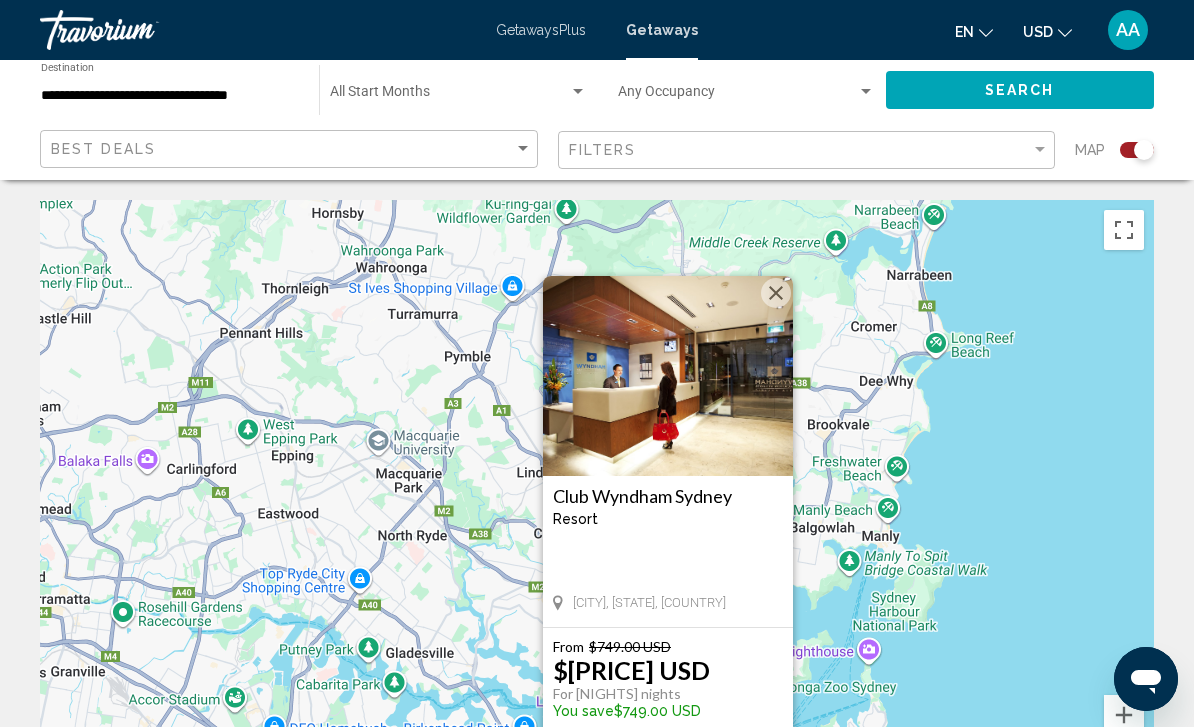 click at bounding box center [776, 293] 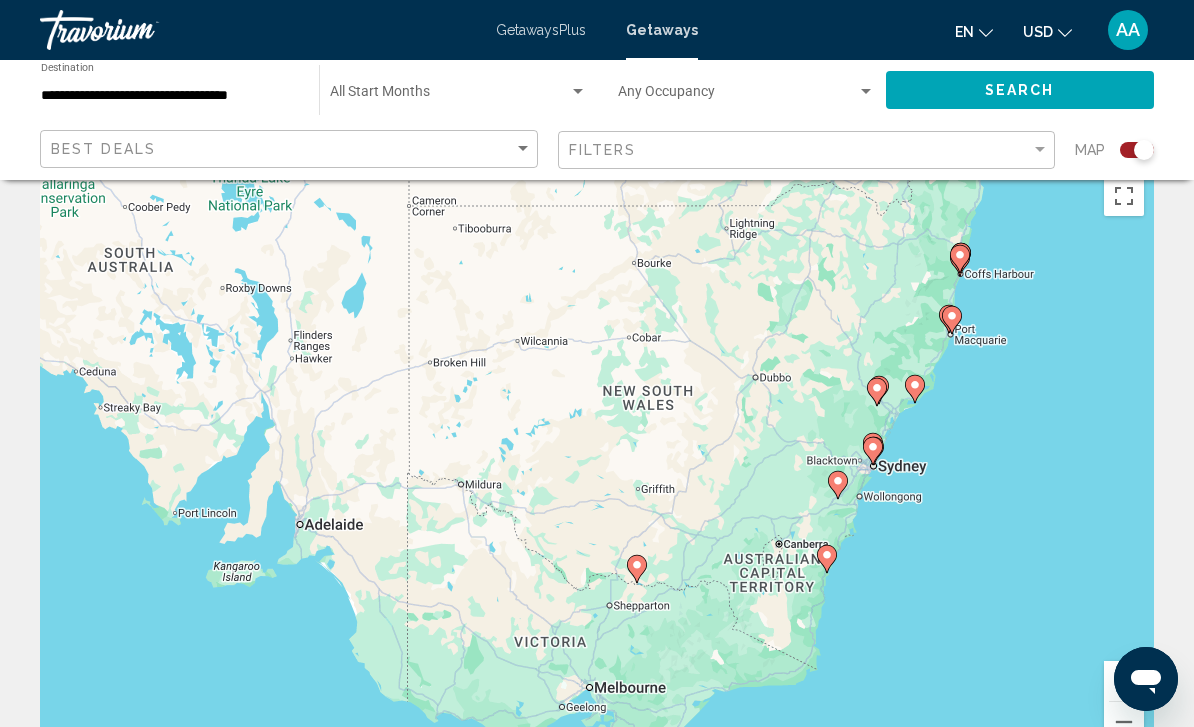 scroll, scrollTop: 0, scrollLeft: 0, axis: both 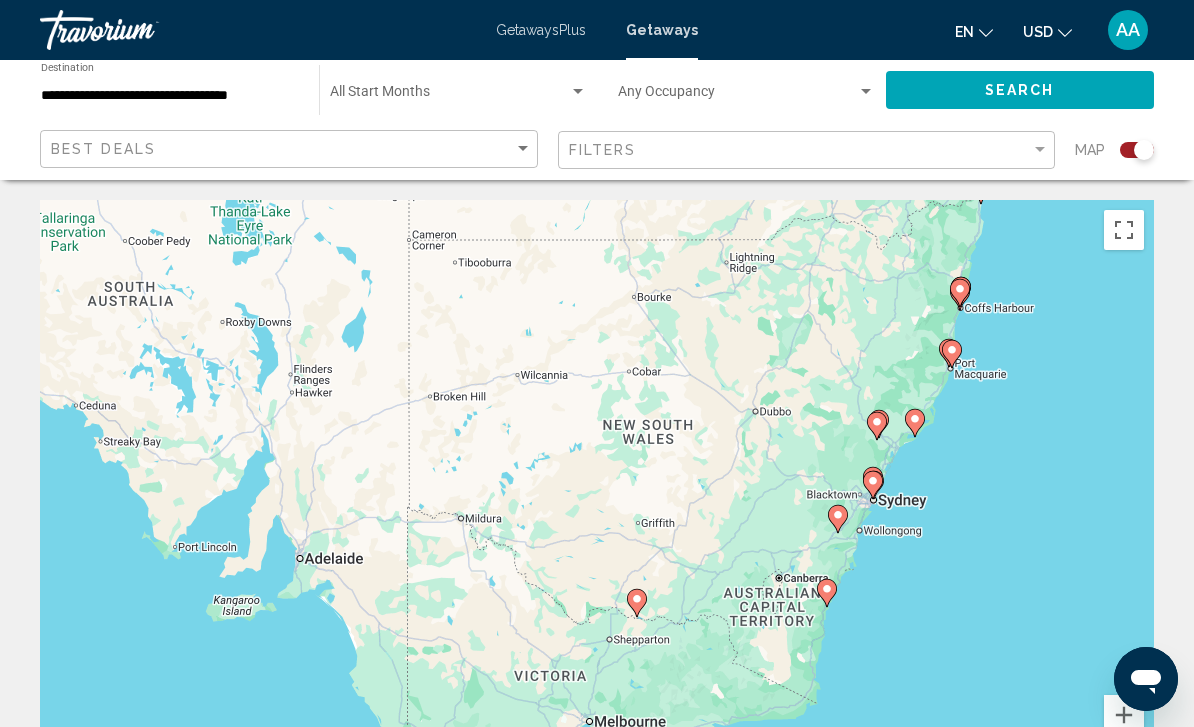 click on "**********" at bounding box center [170, 96] 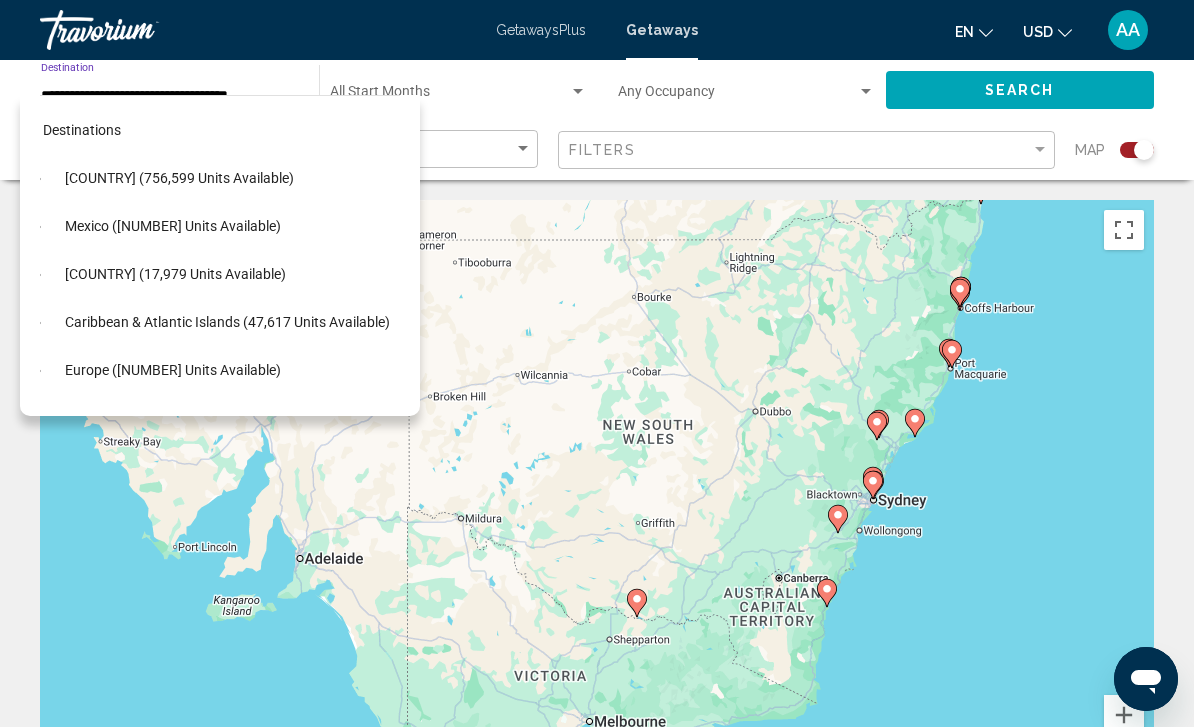 scroll, scrollTop: 0, scrollLeft: 25, axis: horizontal 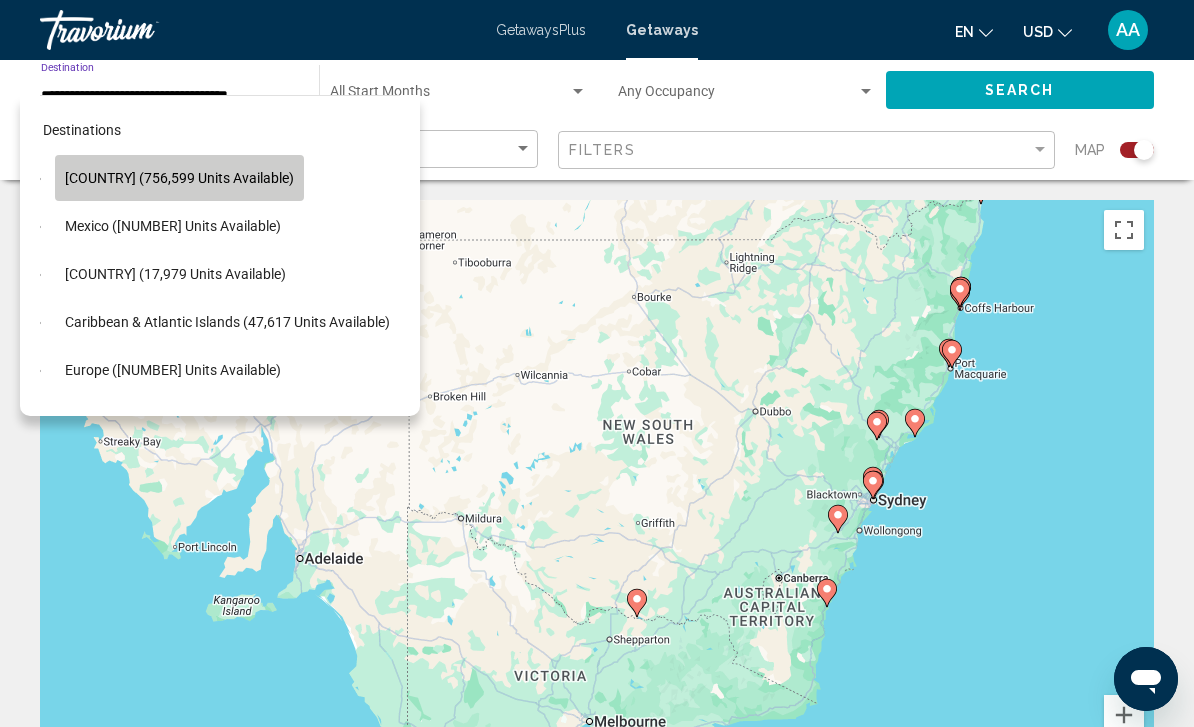 click on "[COUNTRY] (756,599 units available)" at bounding box center (179, 178) 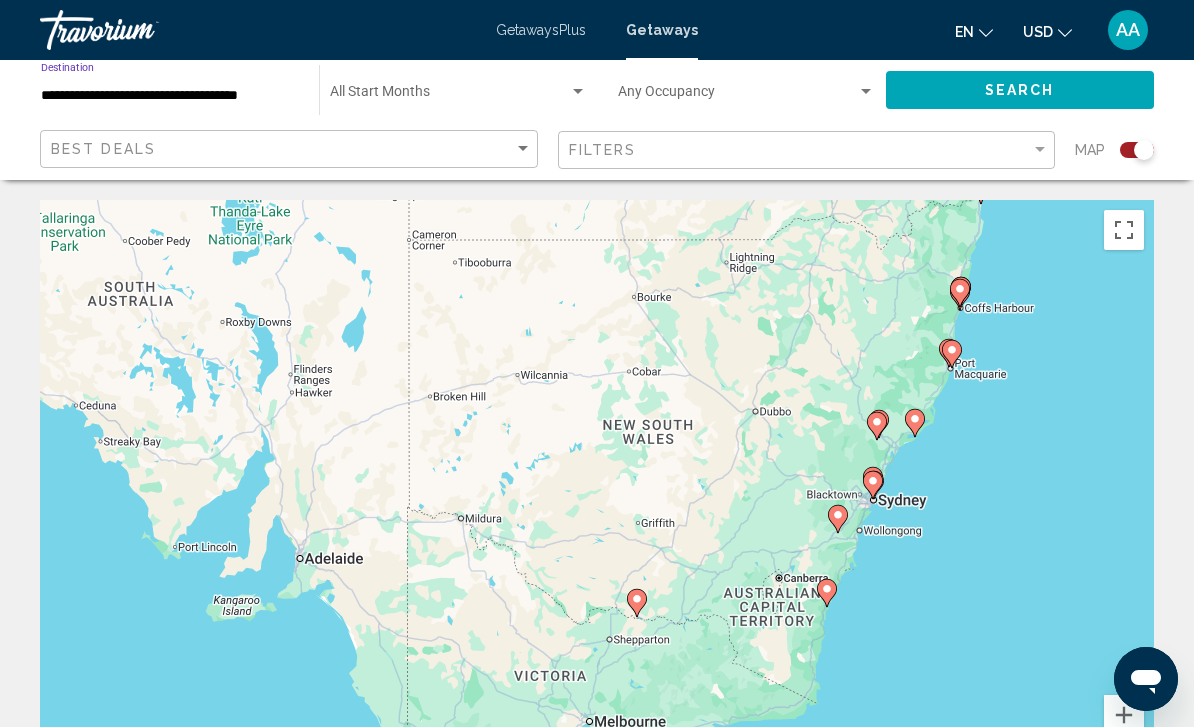 click on "Search" at bounding box center [1020, 89] 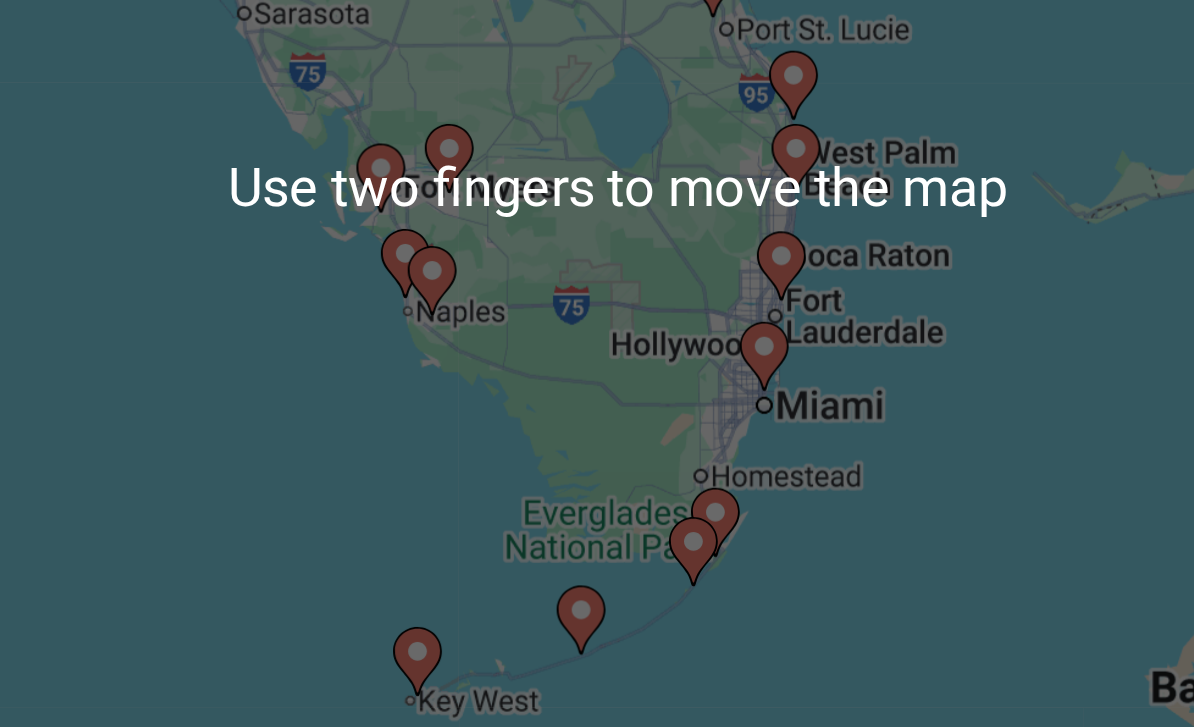 scroll, scrollTop: 31, scrollLeft: 0, axis: vertical 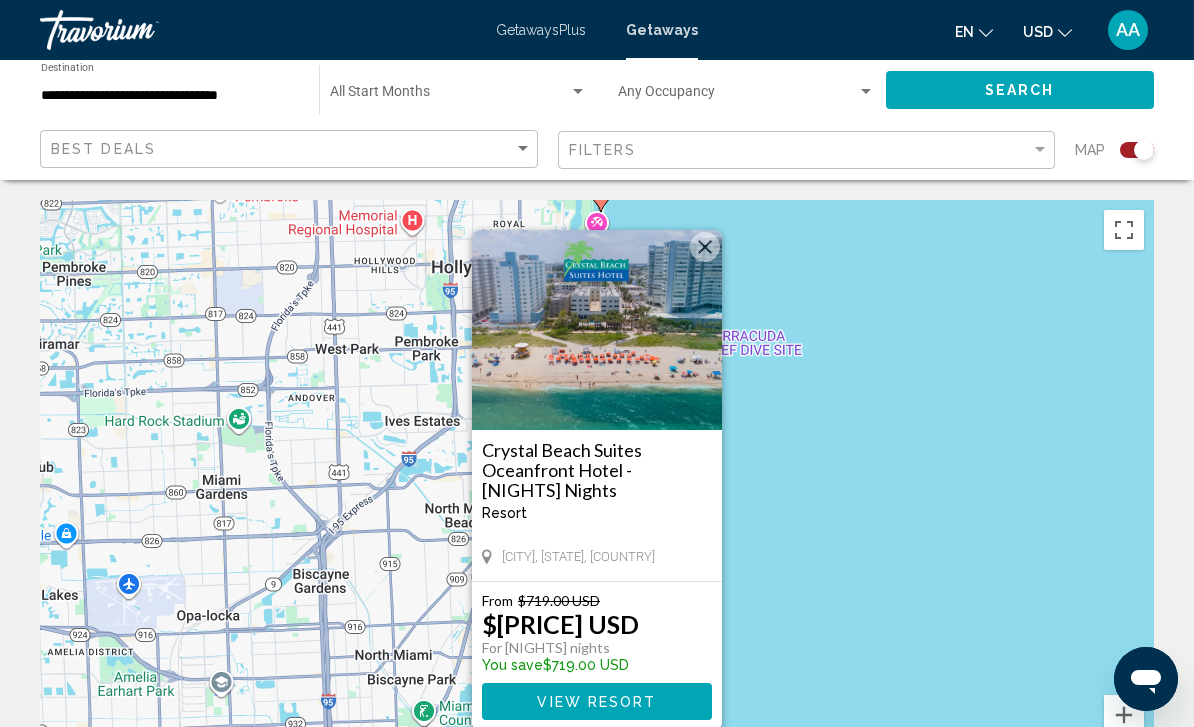 click at bounding box center [705, 247] 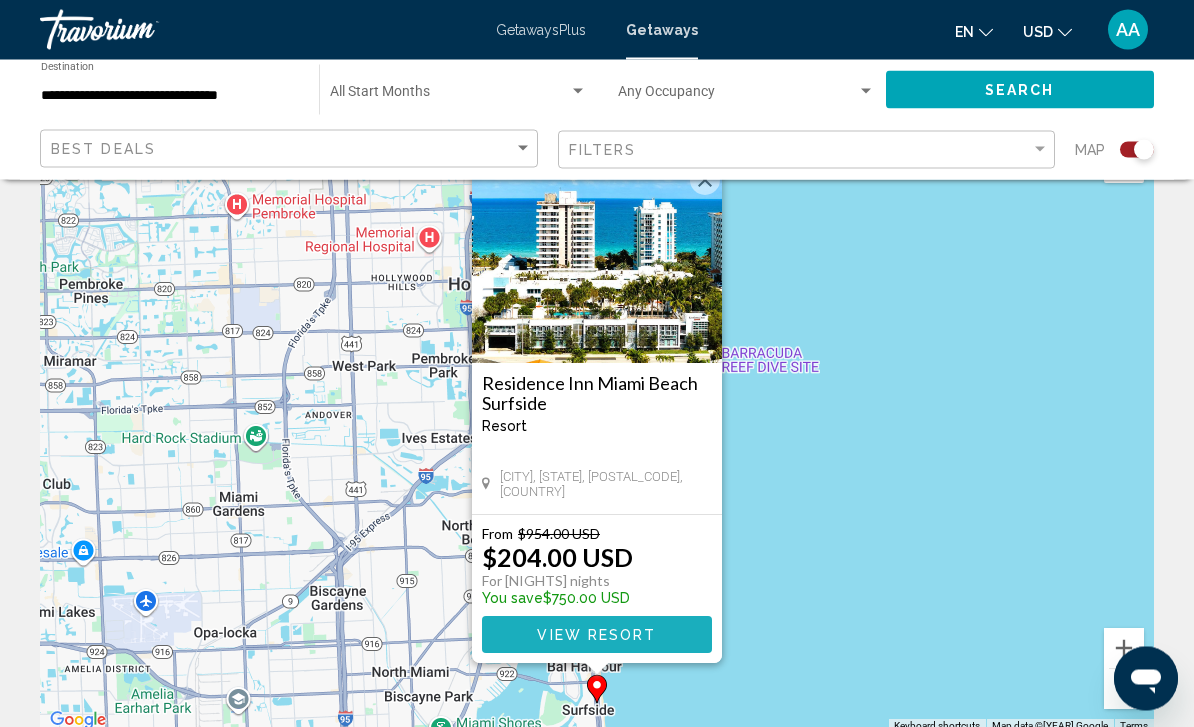 scroll, scrollTop: 67, scrollLeft: 0, axis: vertical 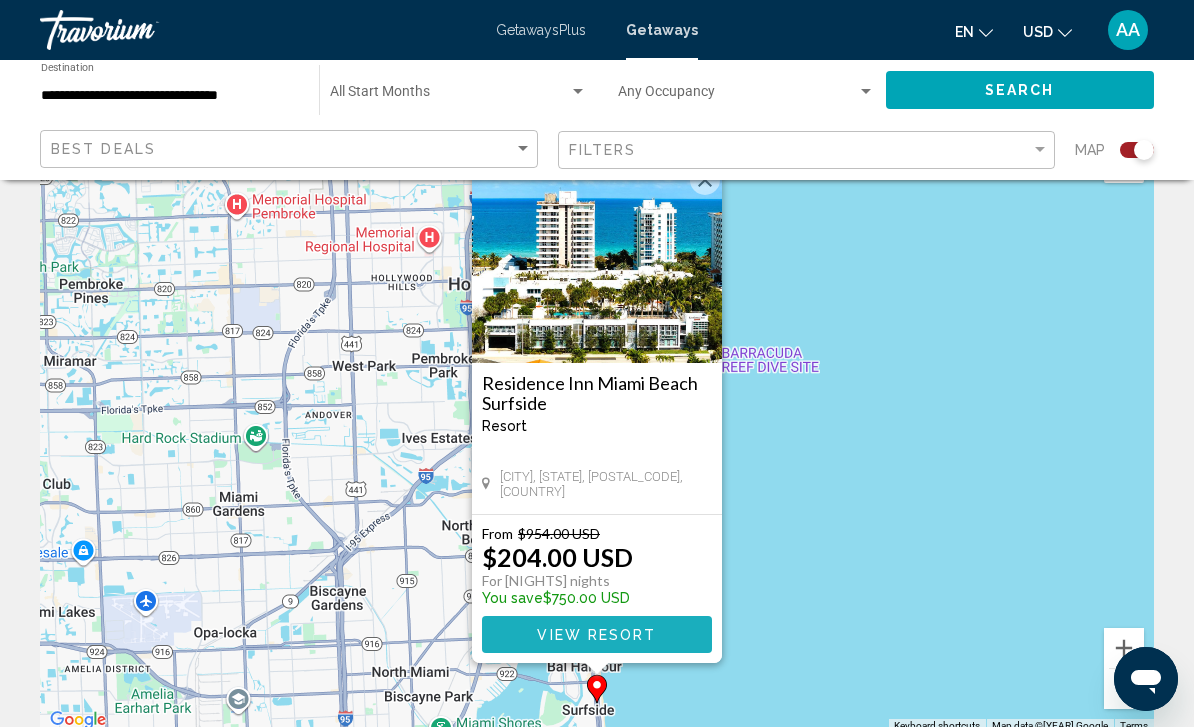 click on "View Resort" at bounding box center (597, 634) 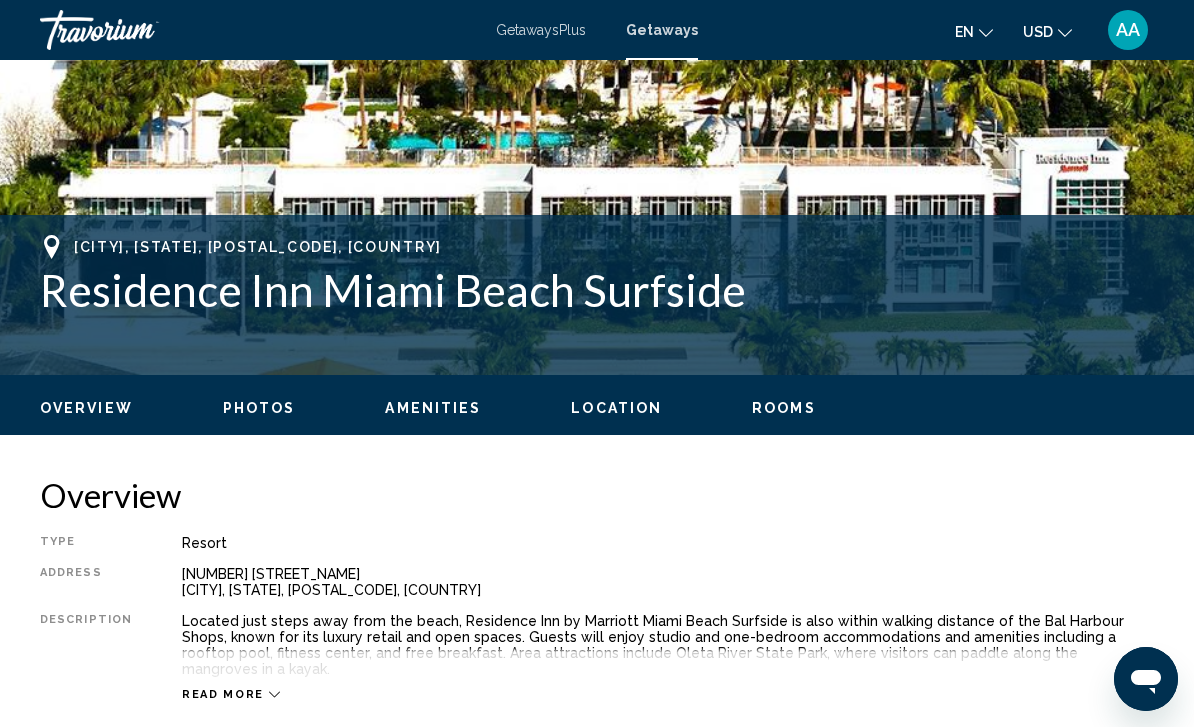 scroll, scrollTop: 0, scrollLeft: 0, axis: both 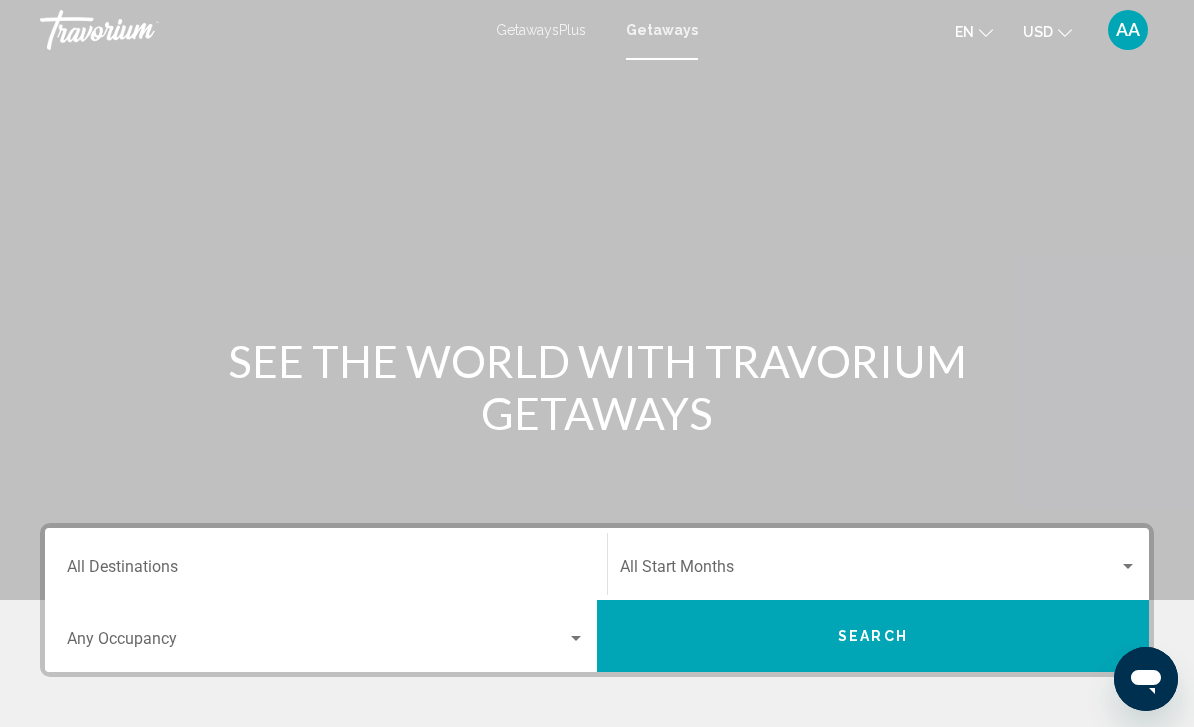 click on "Destination All Destinations" at bounding box center [326, 564] 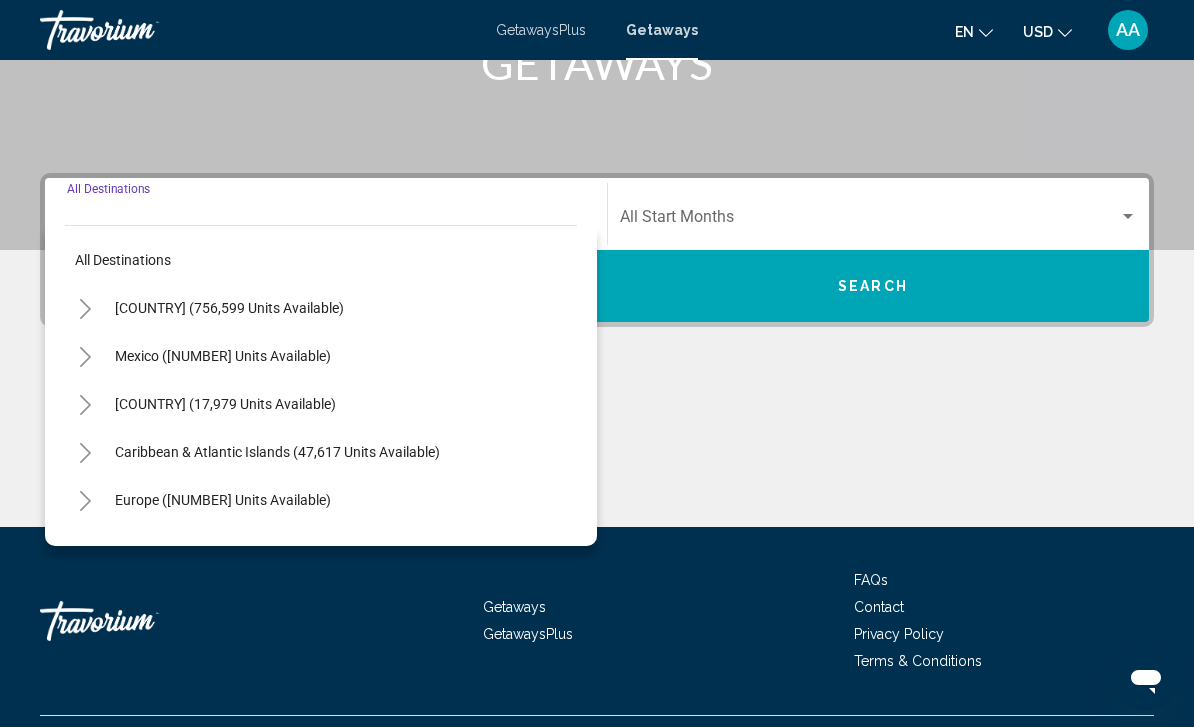 scroll, scrollTop: 395, scrollLeft: 0, axis: vertical 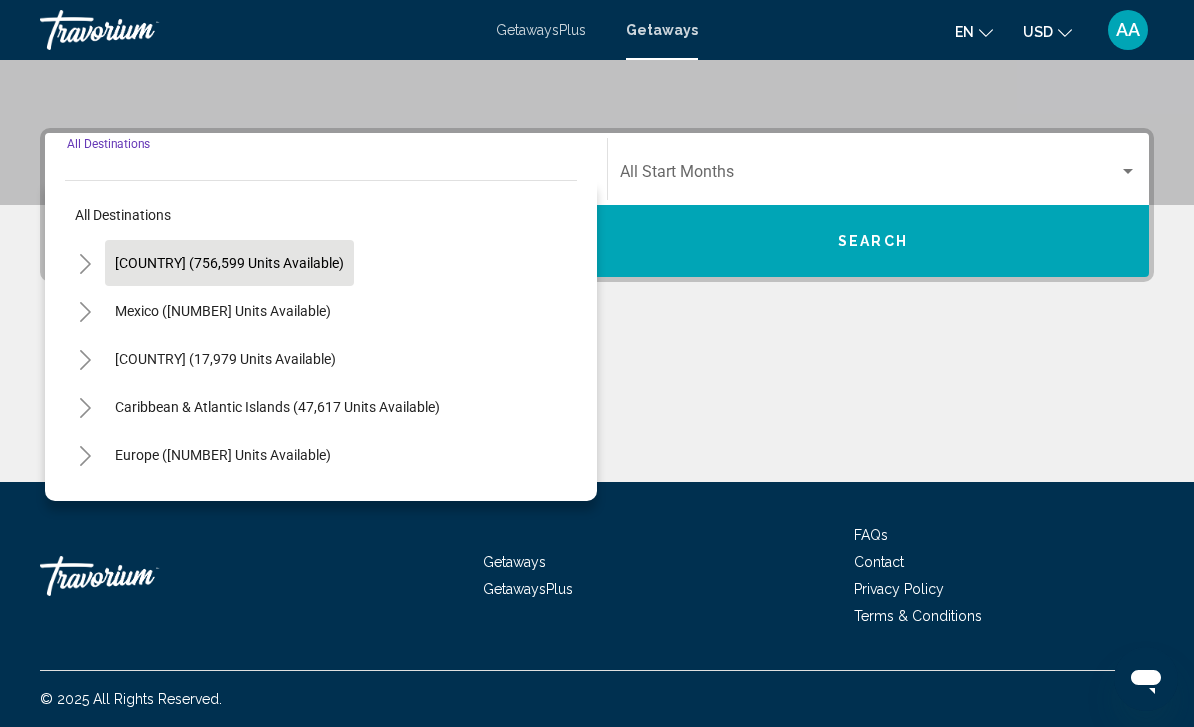 click on "[COUNTRY] (756,599 units available)" at bounding box center [229, 263] 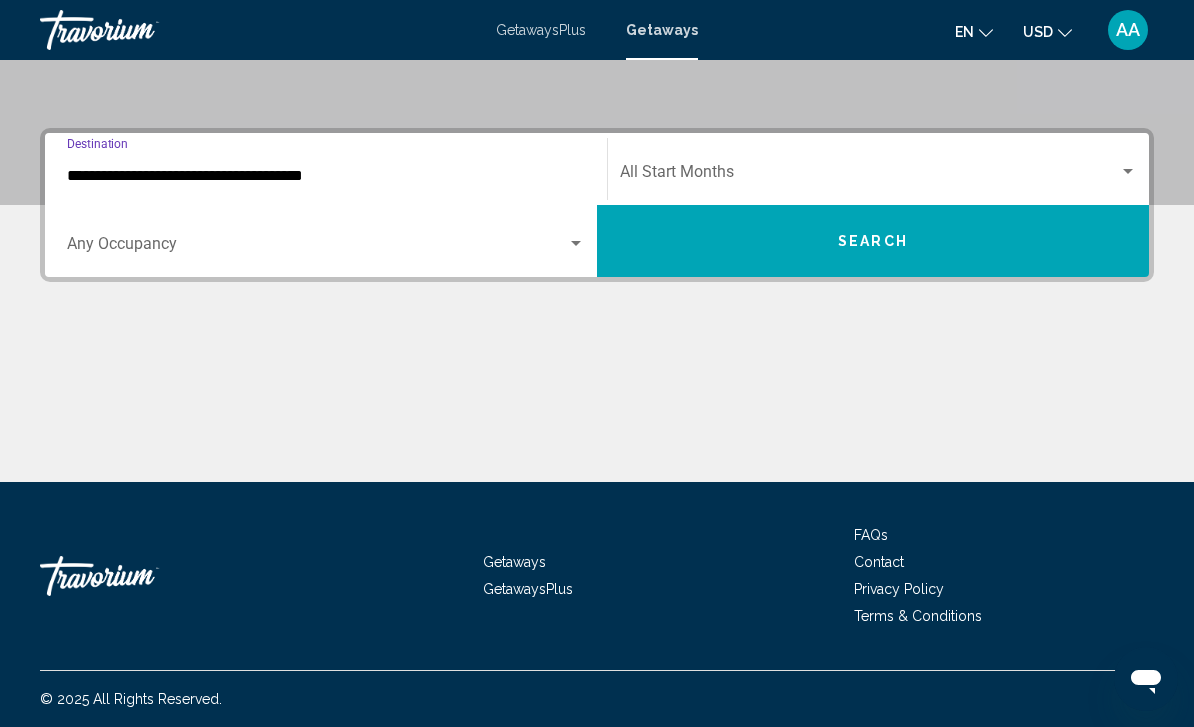 click at bounding box center [317, 248] 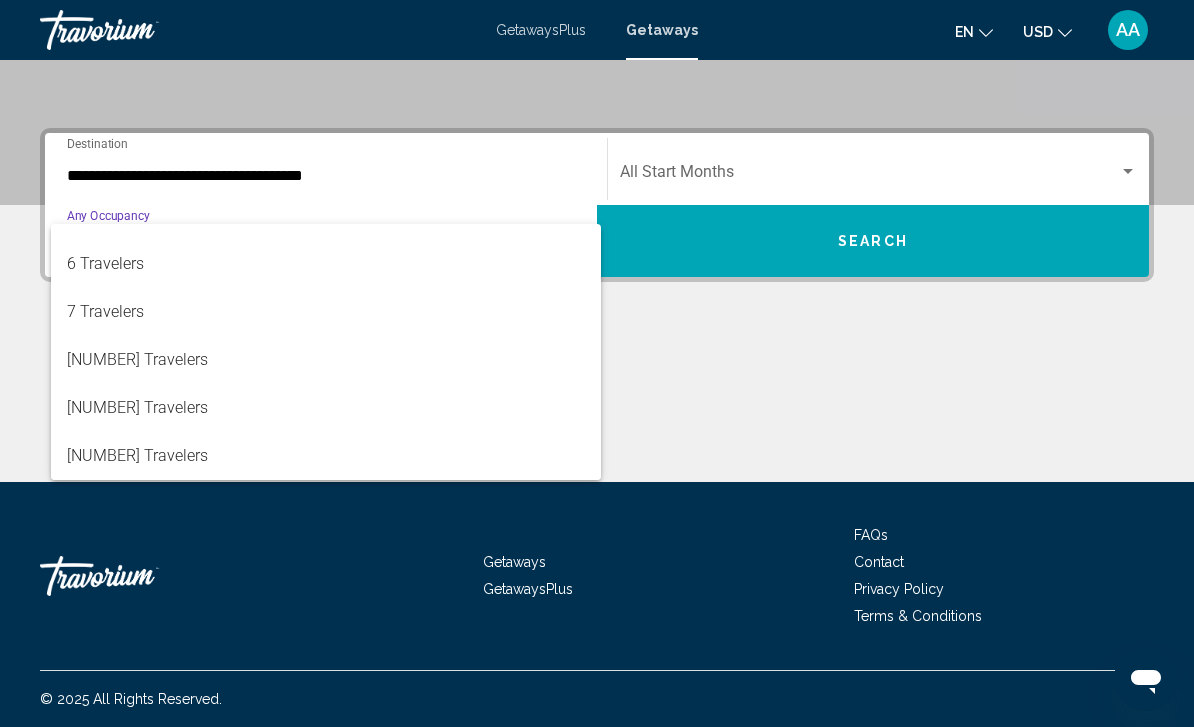 scroll, scrollTop: 224, scrollLeft: 0, axis: vertical 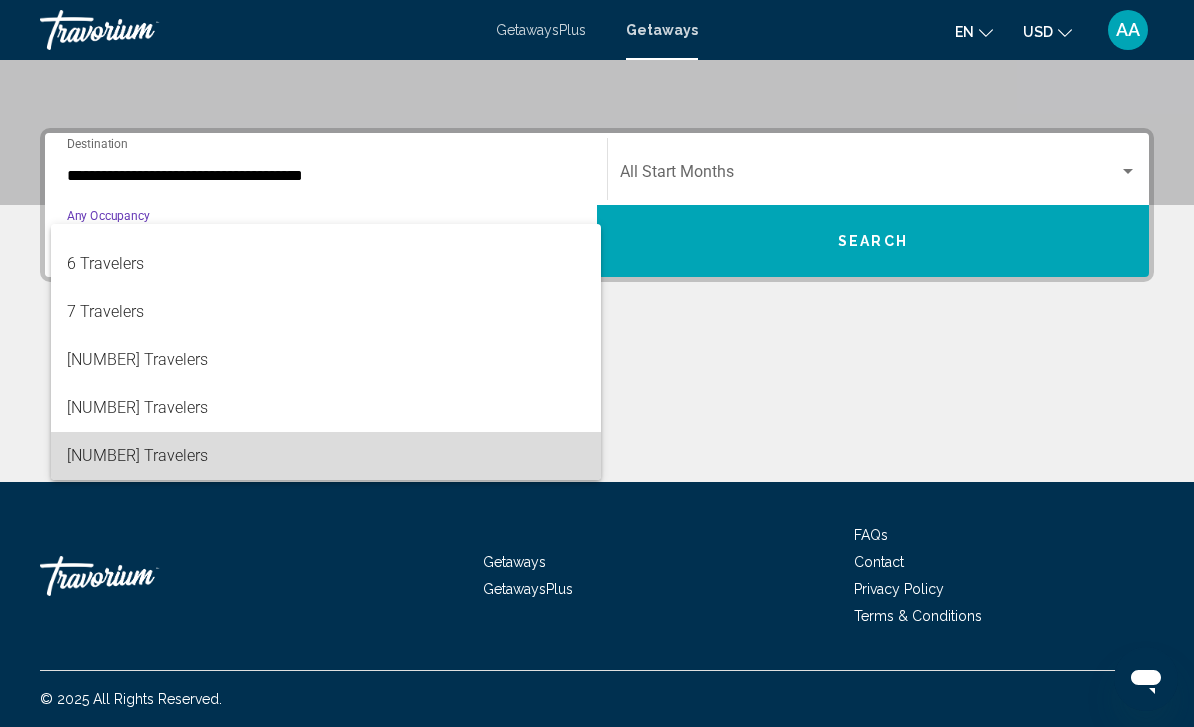 click on "[NUMBER] Travelers" at bounding box center (326, 456) 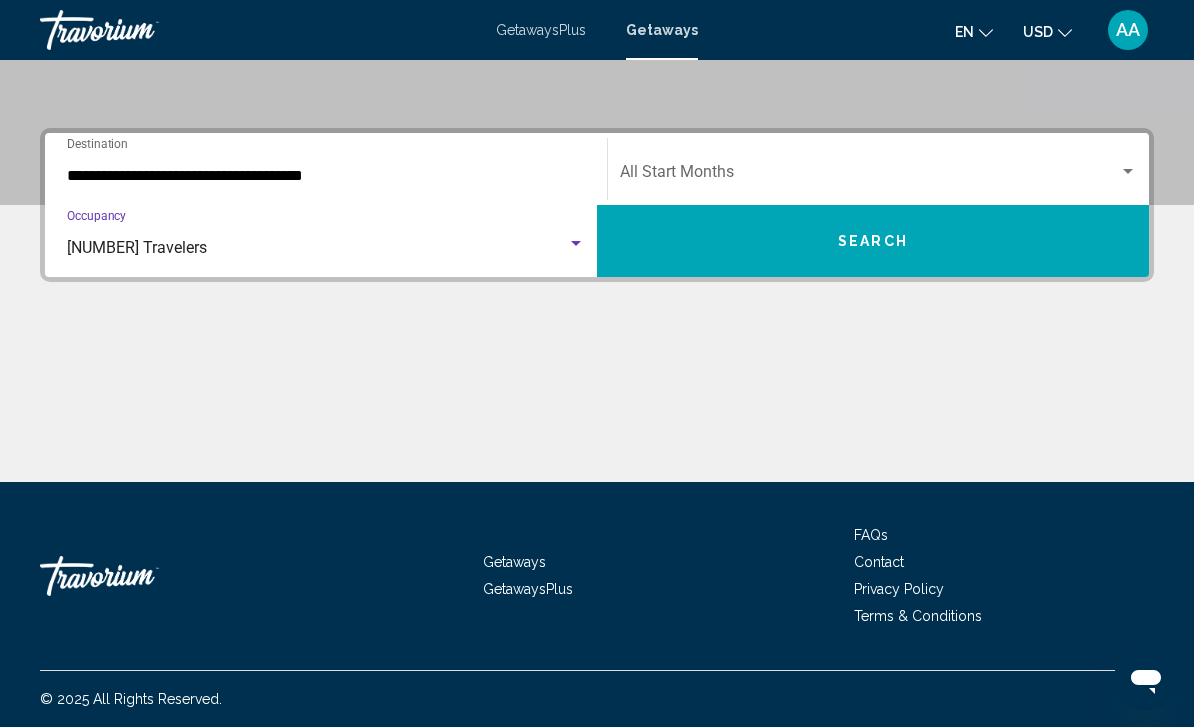 click on "Search" at bounding box center (873, 241) 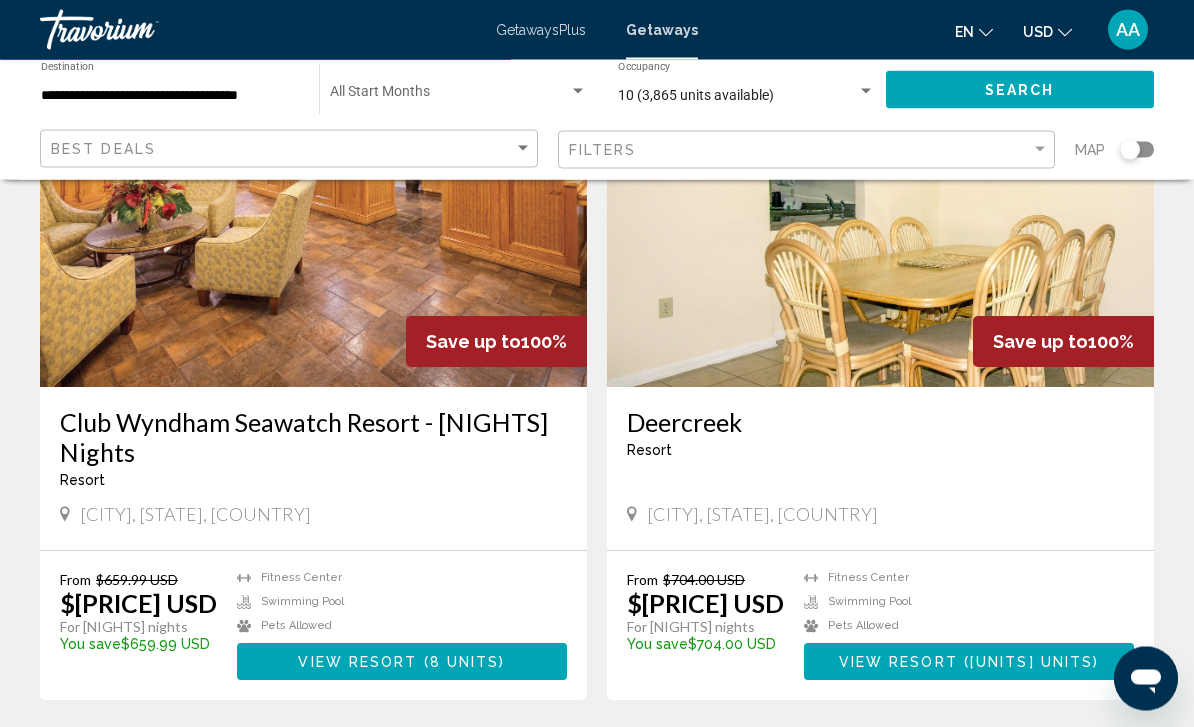 scroll, scrollTop: 1490, scrollLeft: 0, axis: vertical 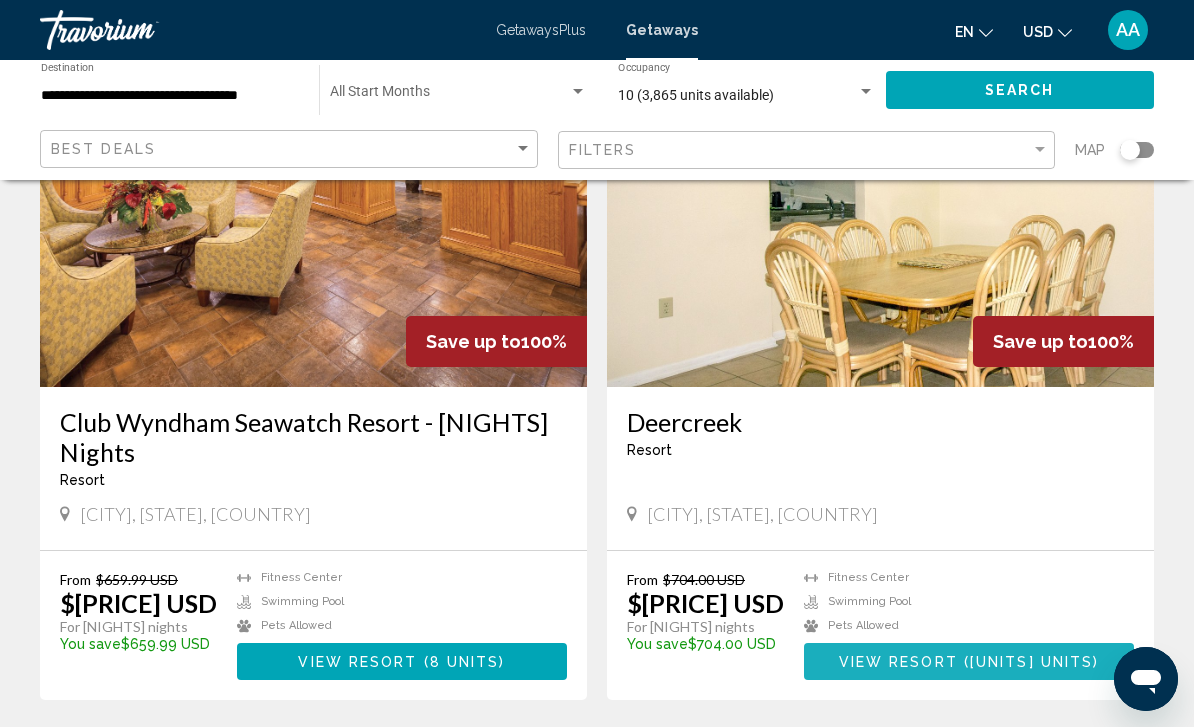 click on "[UNITS] units" at bounding box center [1031, 662] 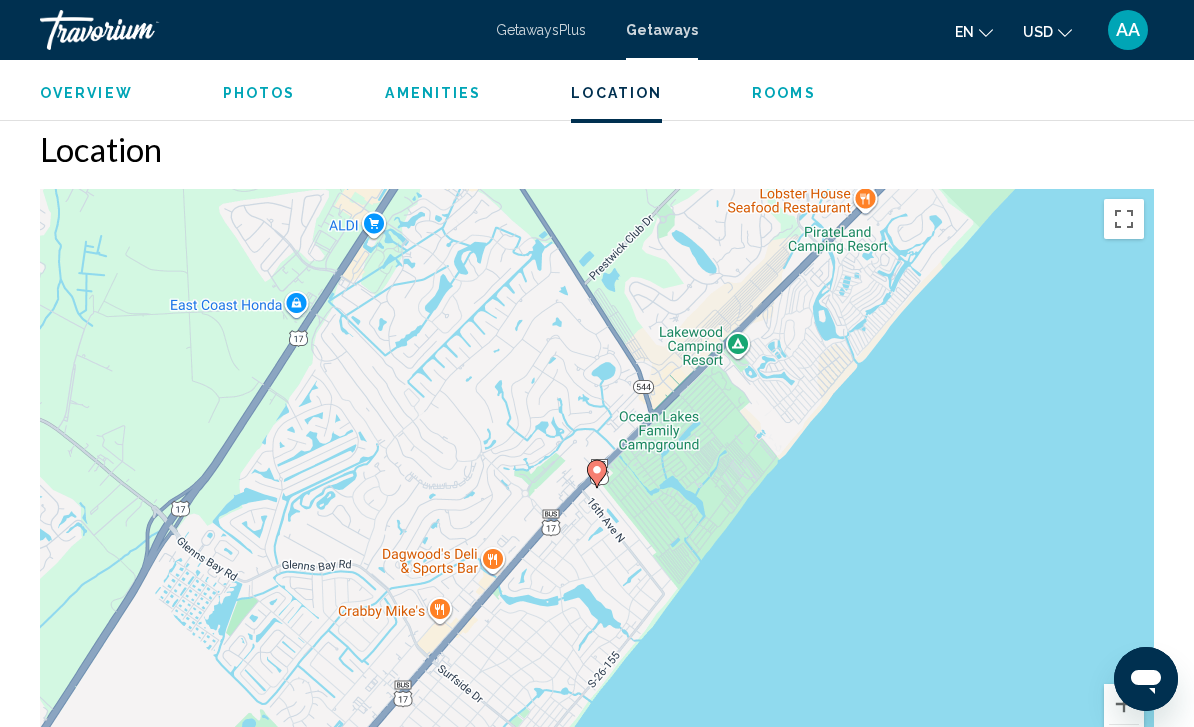 scroll, scrollTop: 2318, scrollLeft: 0, axis: vertical 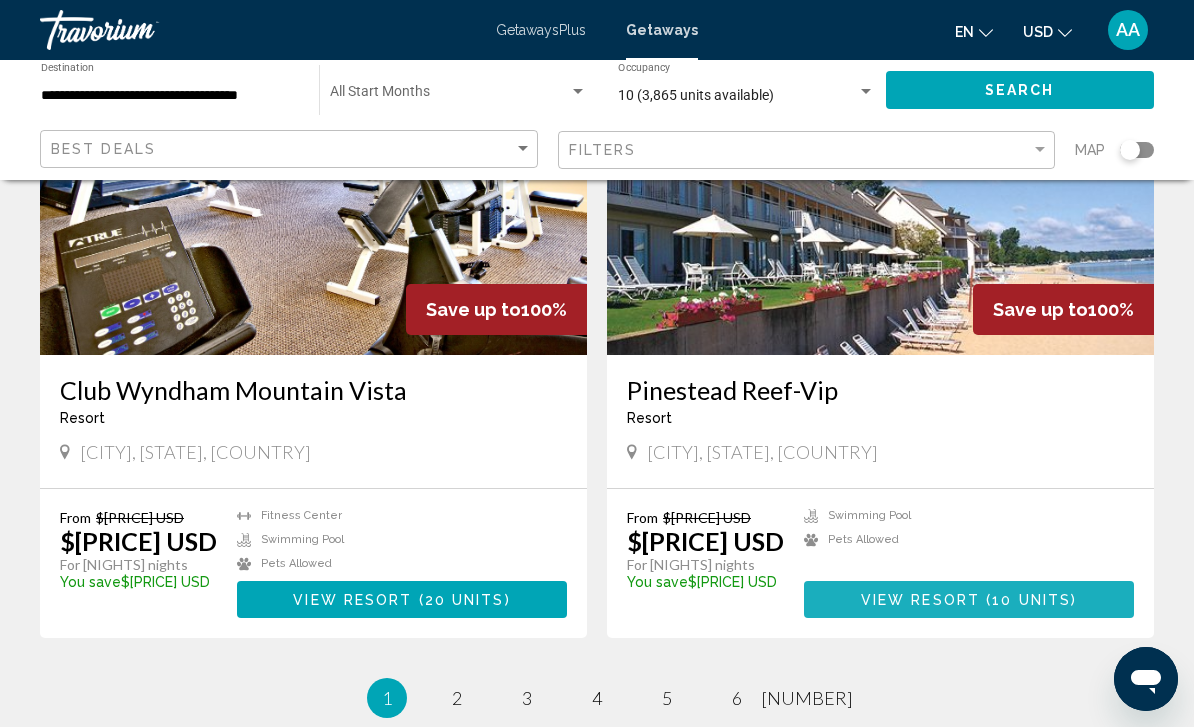 click on "10 units" at bounding box center [1031, 600] 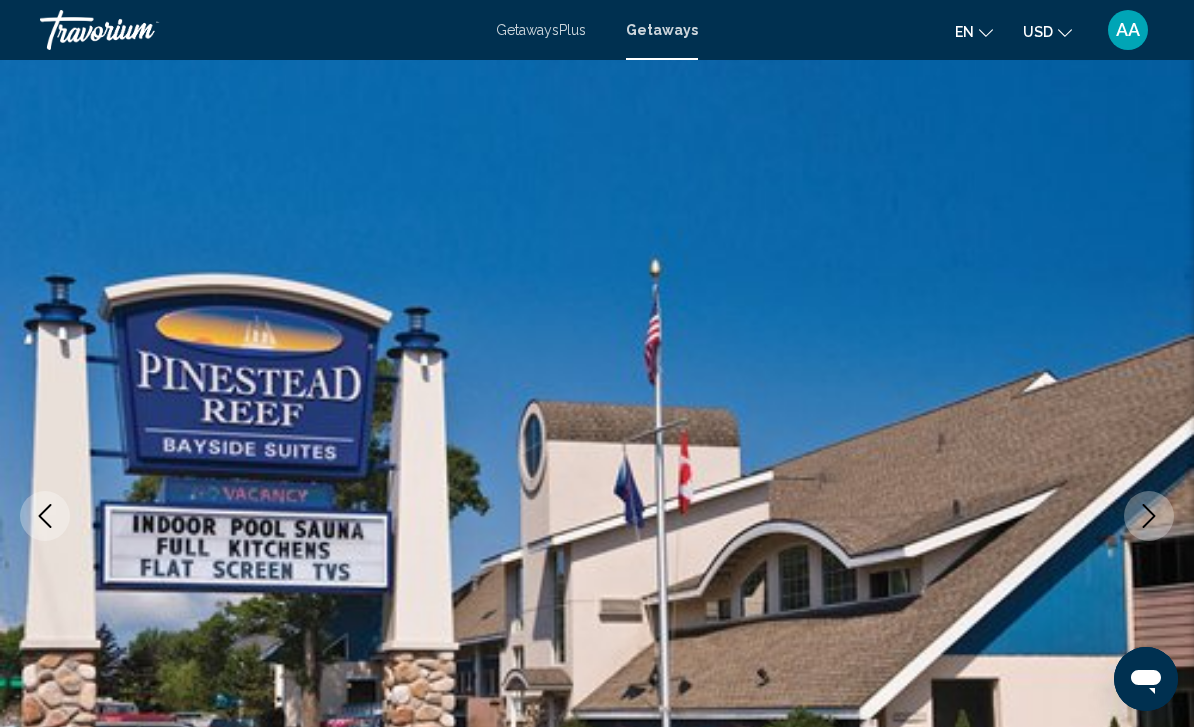 scroll, scrollTop: 0, scrollLeft: 0, axis: both 